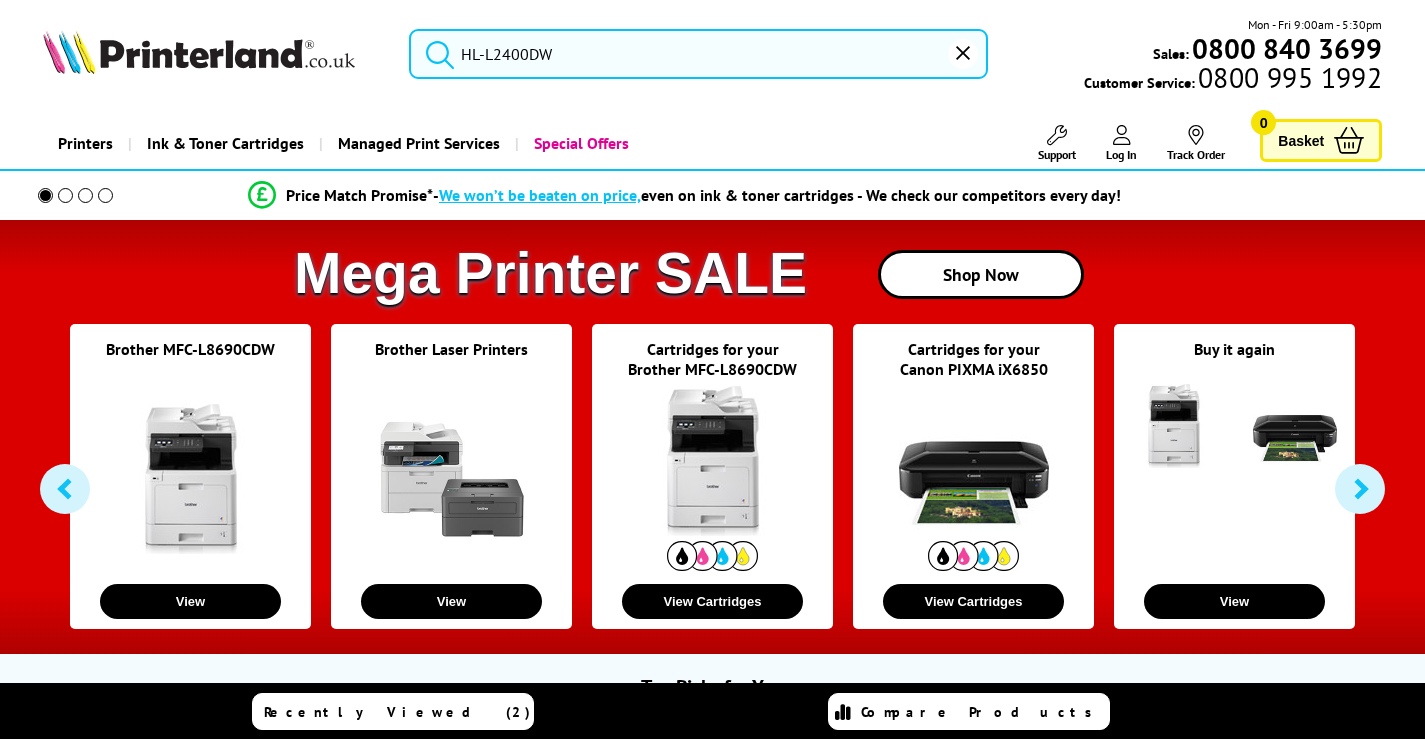 scroll, scrollTop: 0, scrollLeft: 0, axis: both 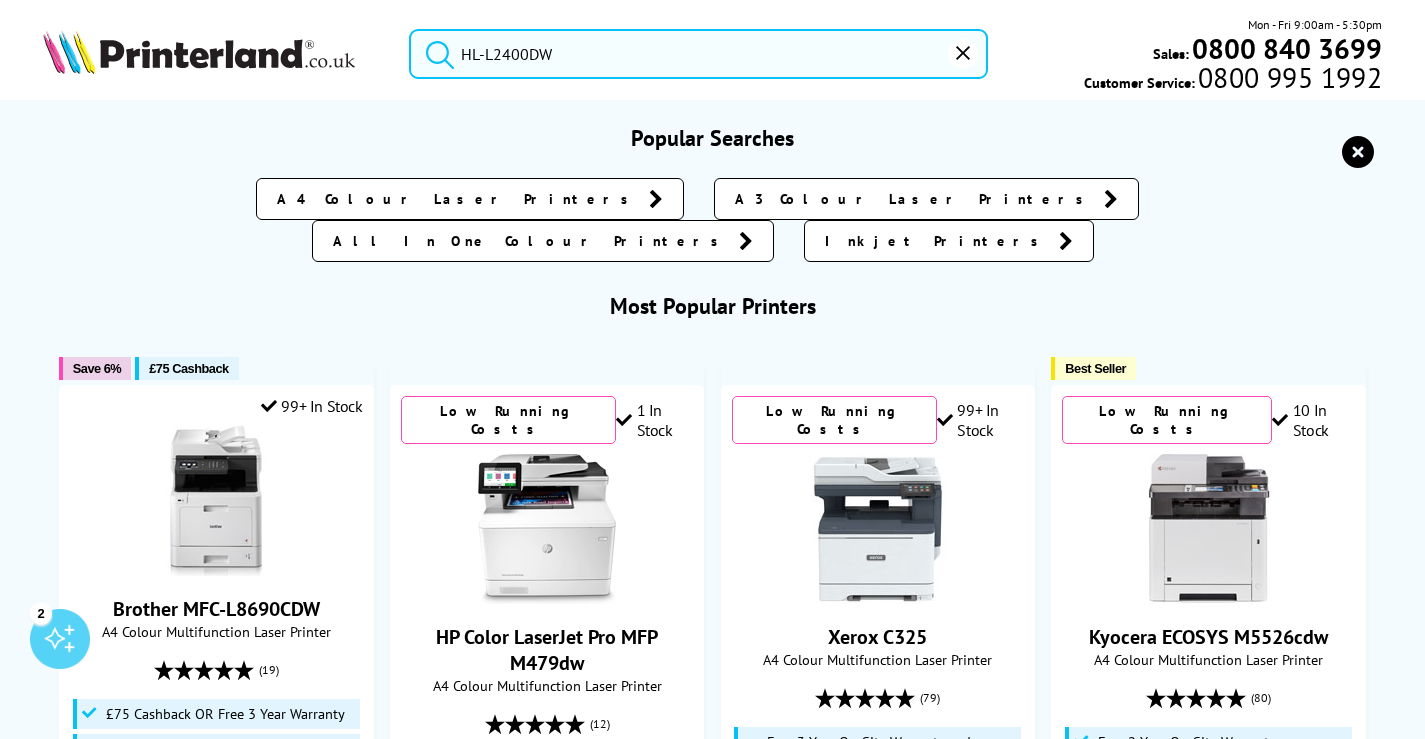 click on "HL-L2400DW" at bounding box center (698, 54) 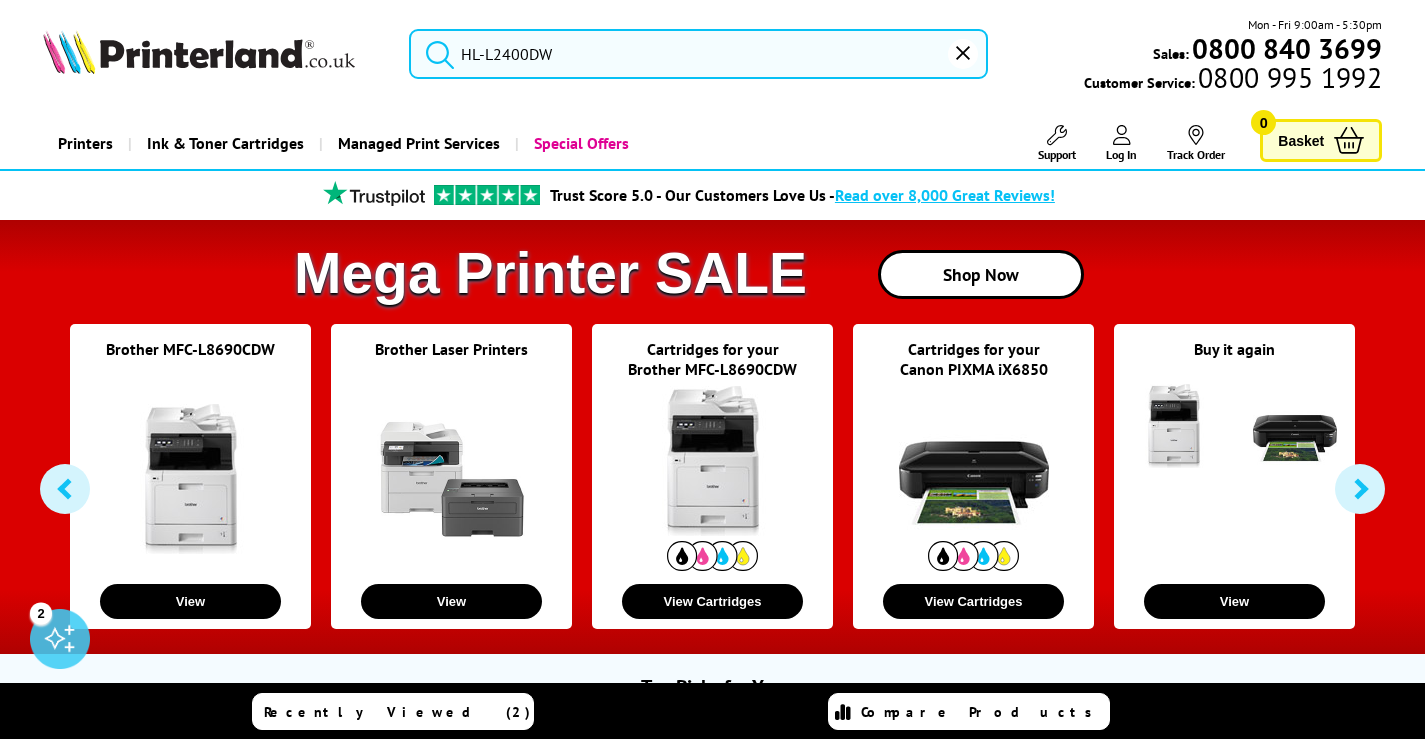 click 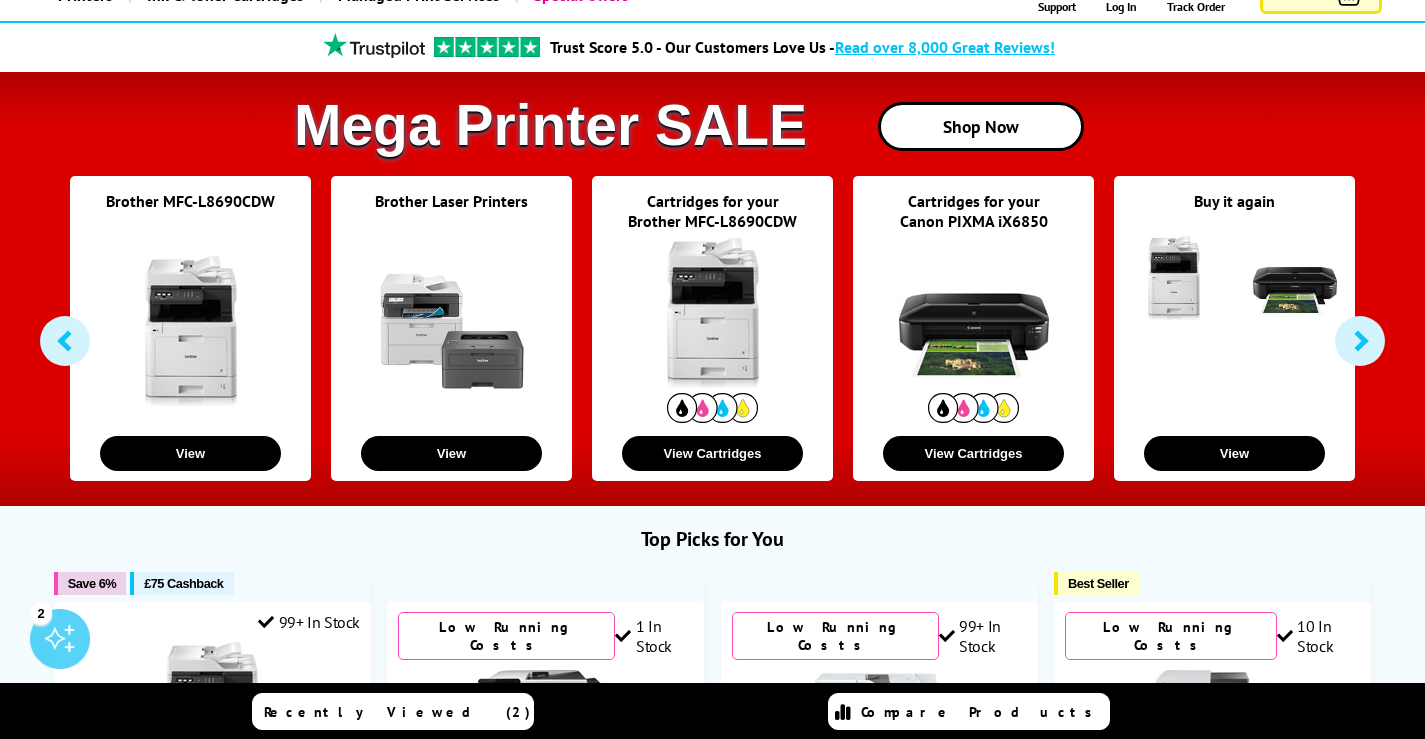 scroll, scrollTop: 0, scrollLeft: 0, axis: both 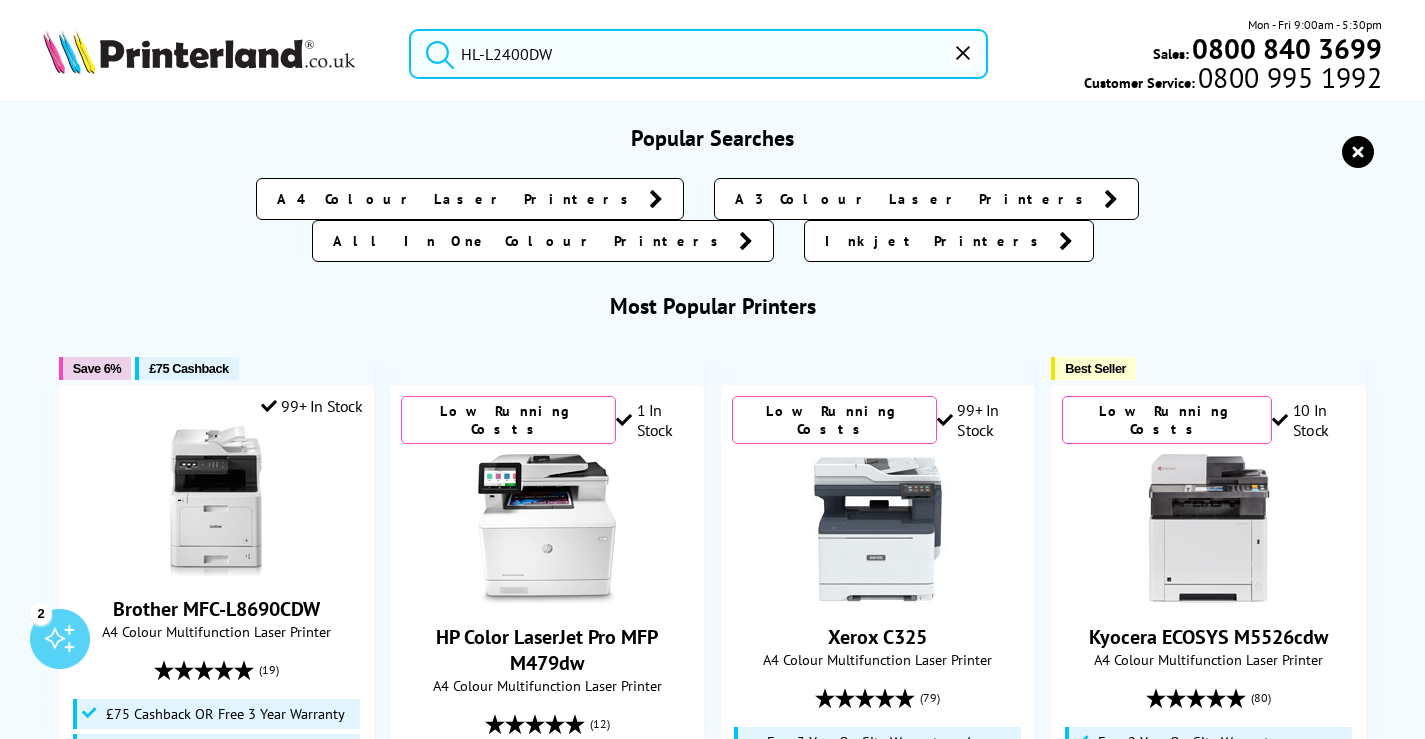 drag, startPoint x: 590, startPoint y: 56, endPoint x: 470, endPoint y: 47, distance: 120.33703 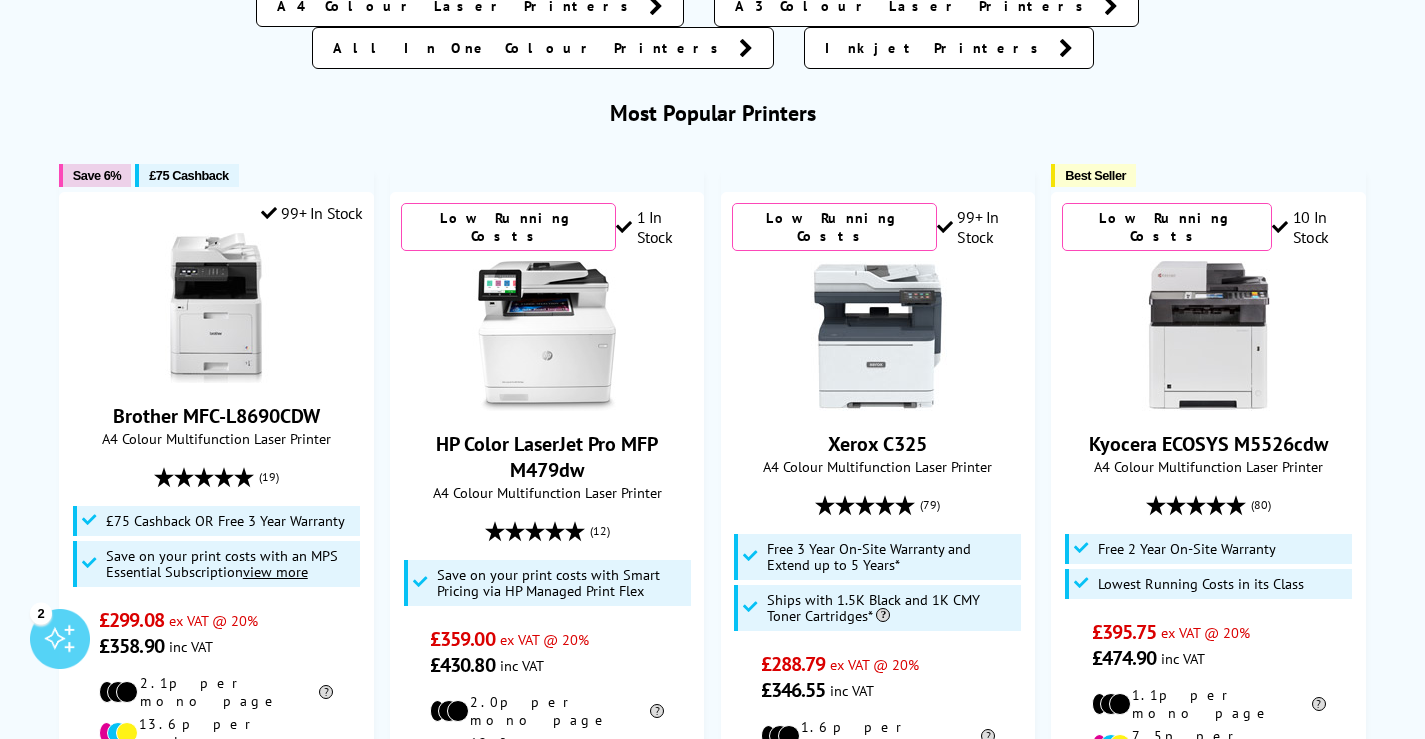 scroll, scrollTop: 0, scrollLeft: 0, axis: both 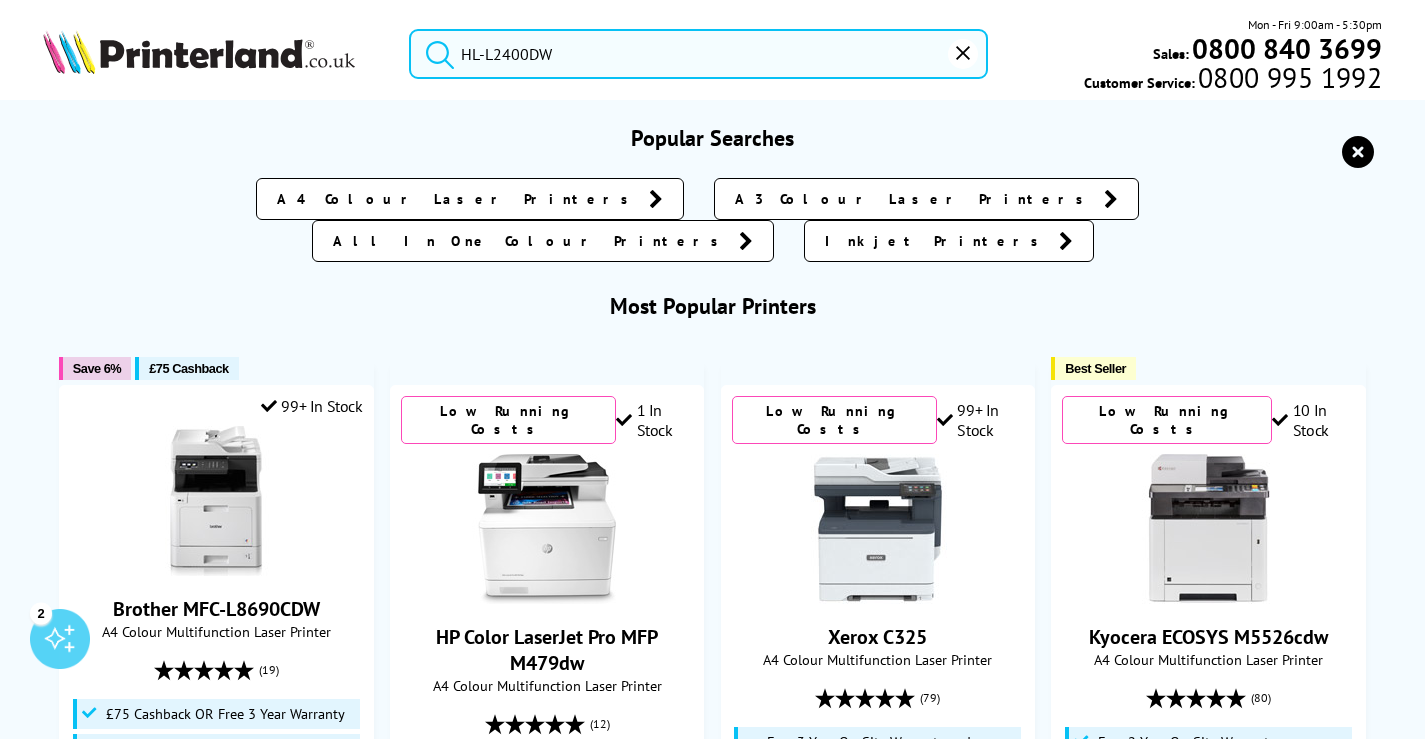 click on "HL-L2400DW" at bounding box center [698, 54] 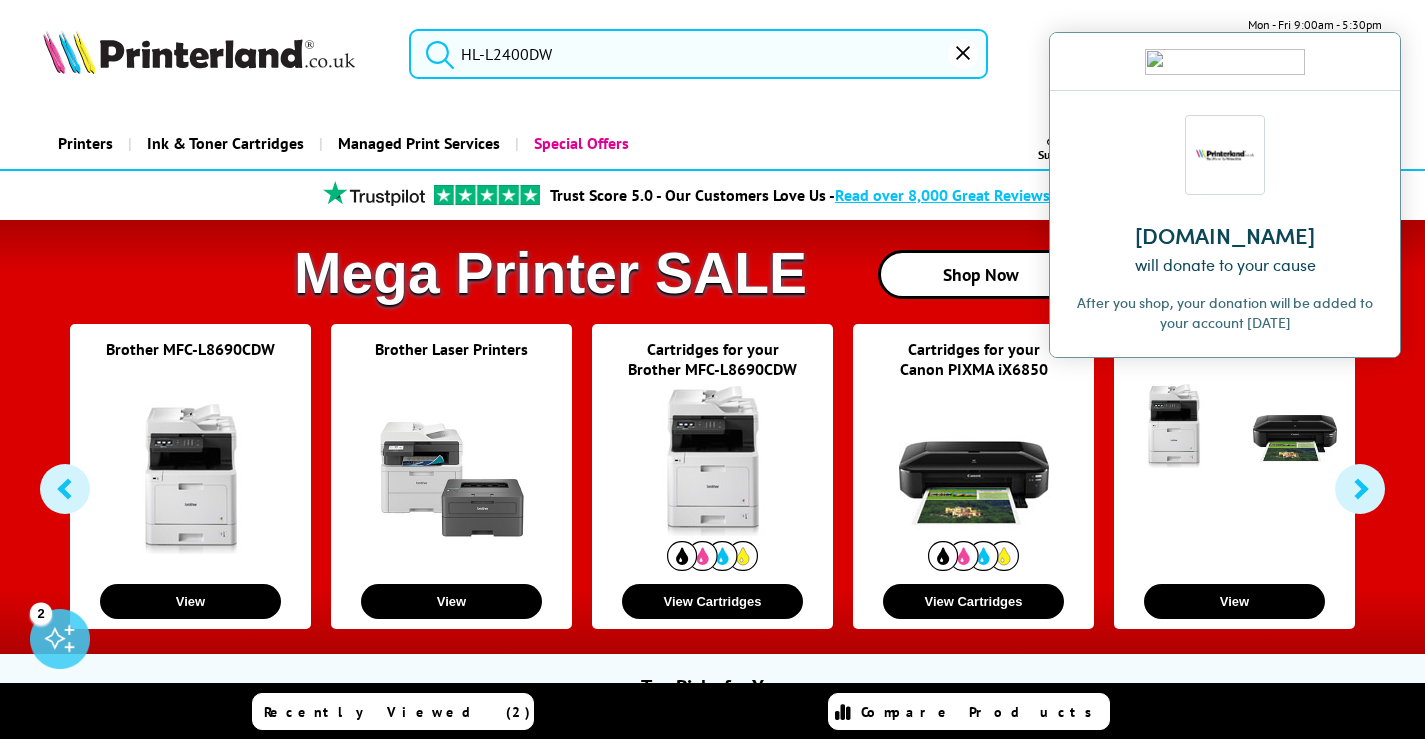 click at bounding box center [1369, 61] 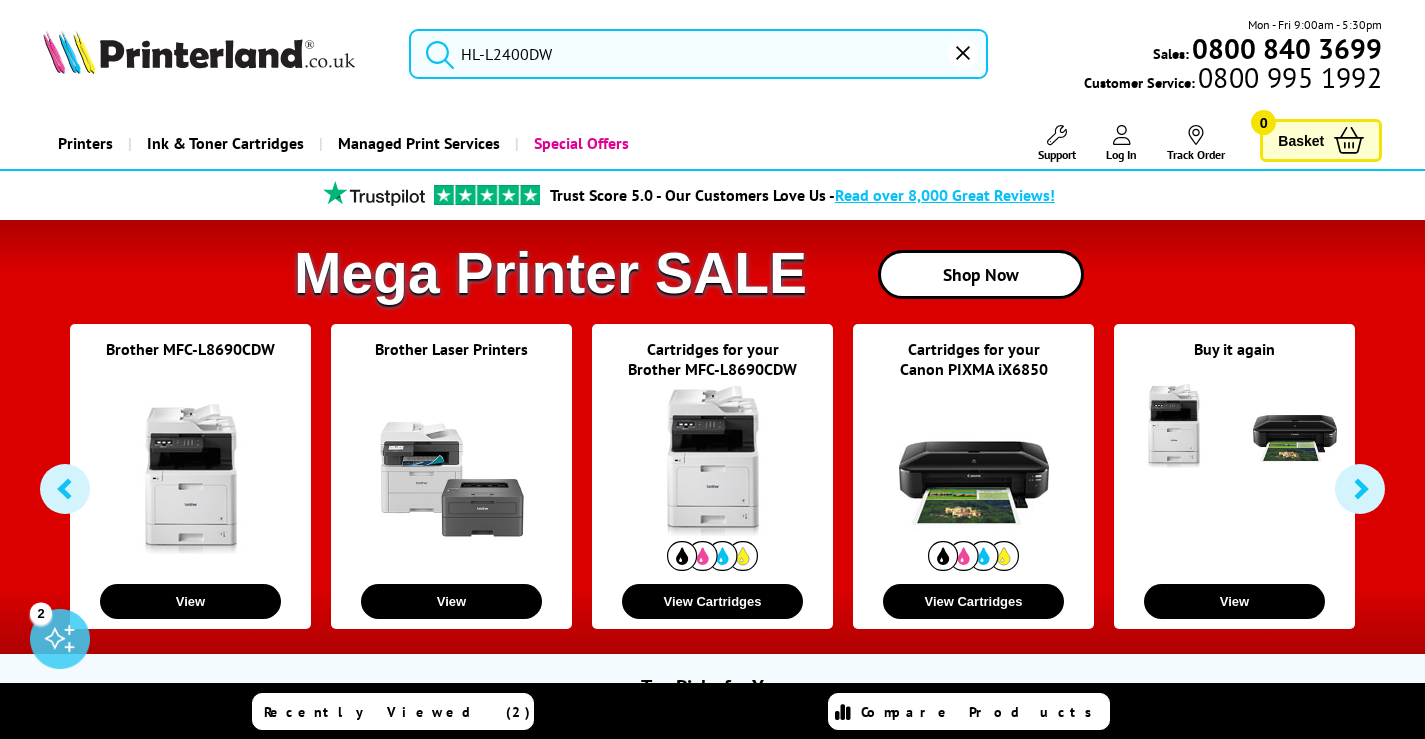 click 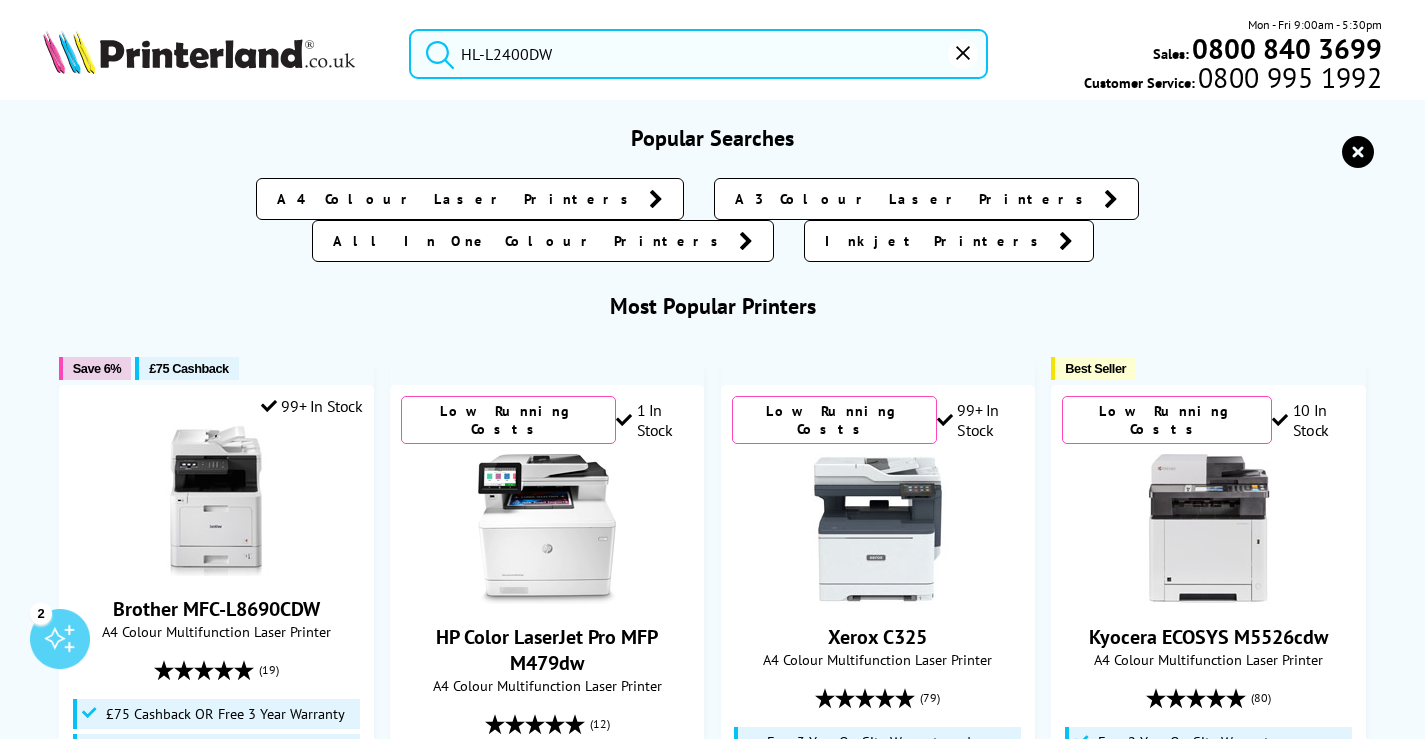drag, startPoint x: 535, startPoint y: 56, endPoint x: 454, endPoint y: 55, distance: 81.00617 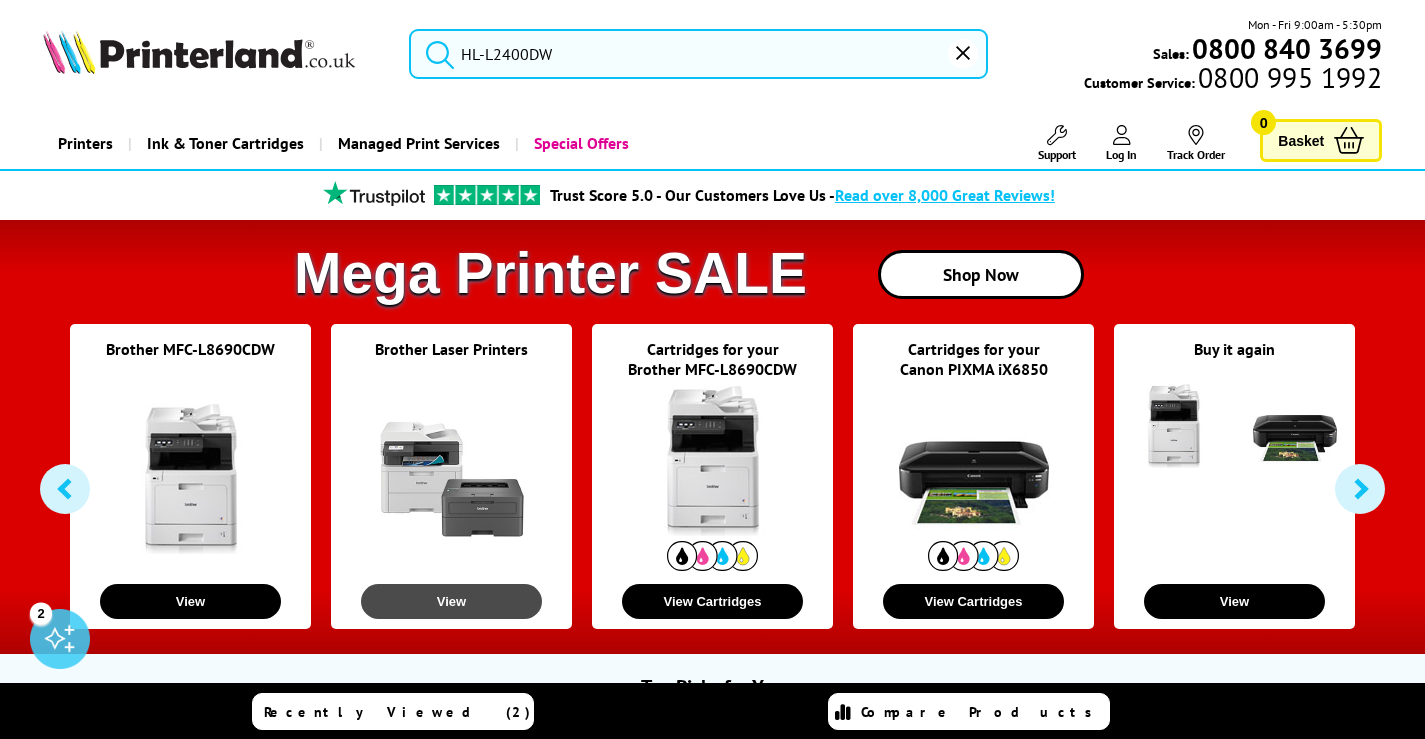 click on "View" at bounding box center [451, 601] 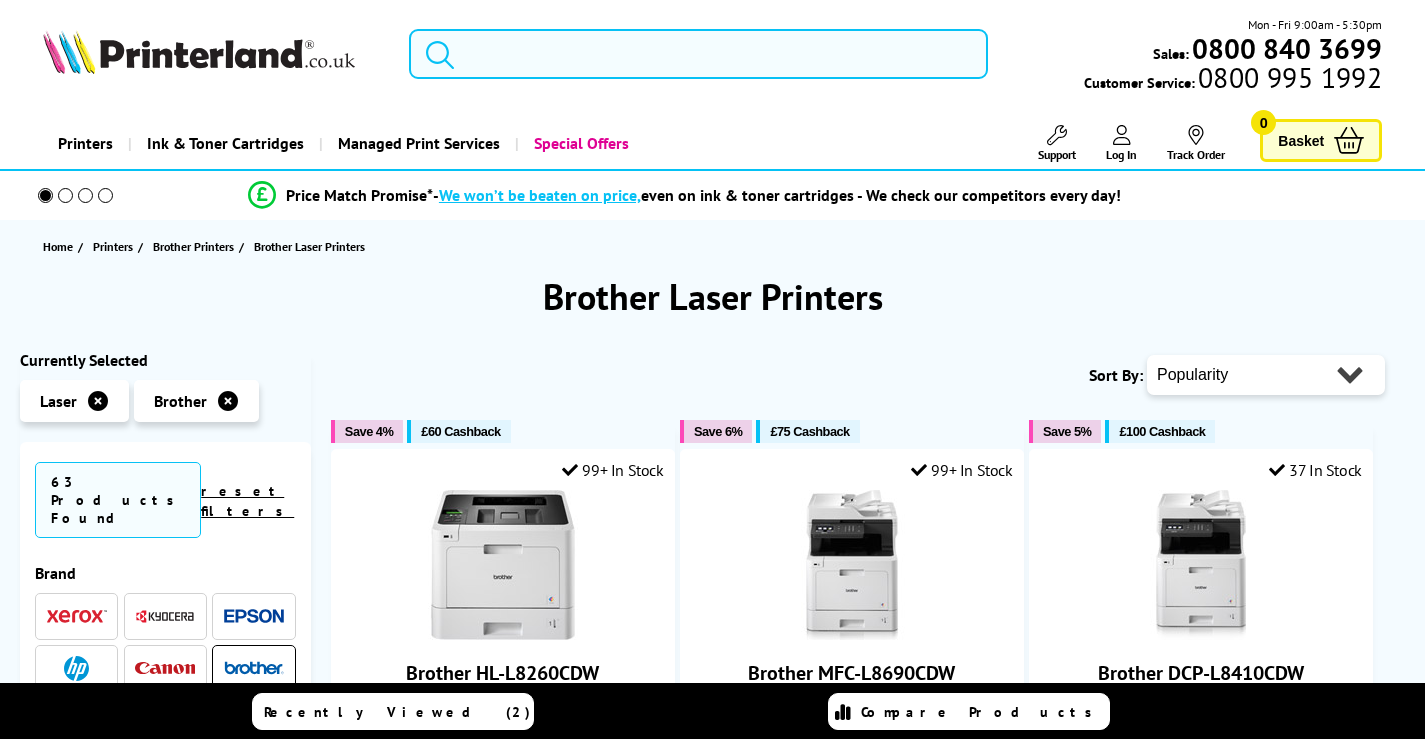 scroll, scrollTop: 0, scrollLeft: 0, axis: both 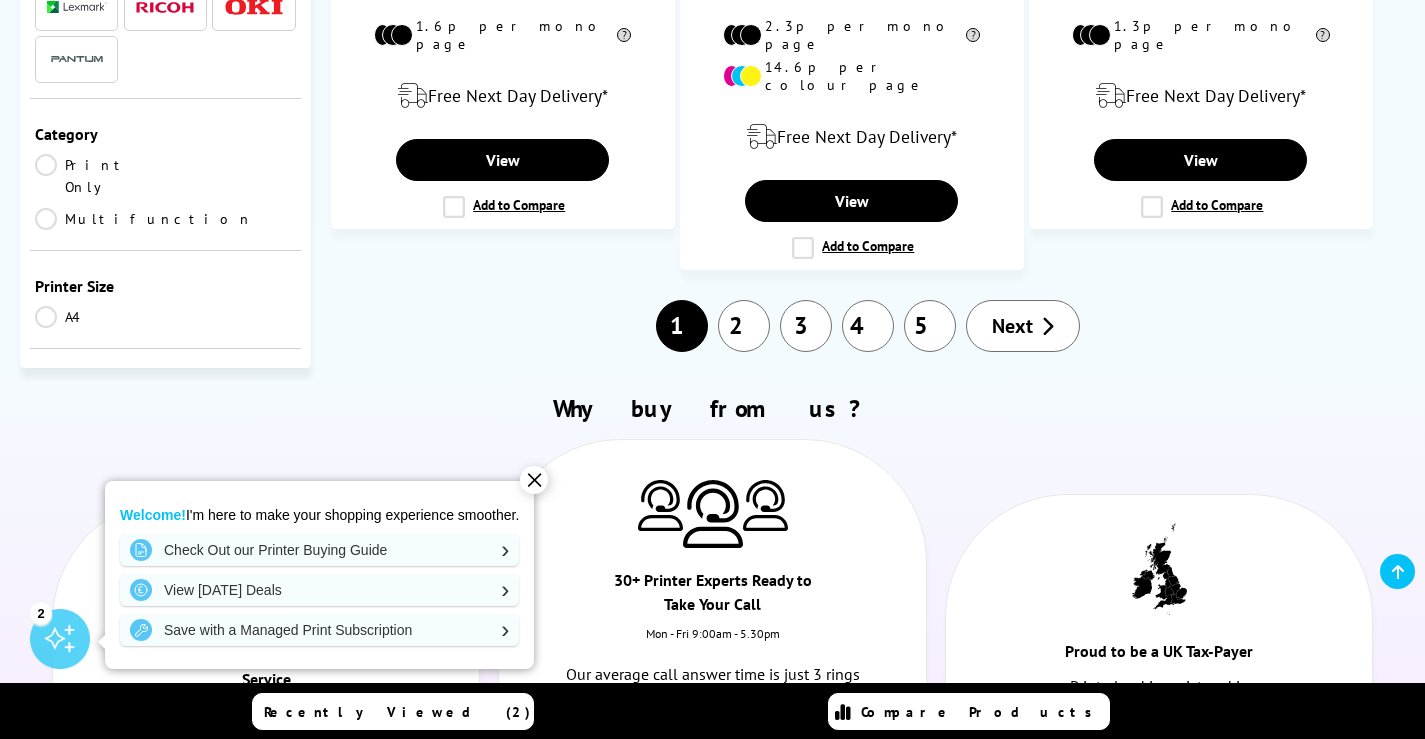 click on "Next" at bounding box center [1012, 326] 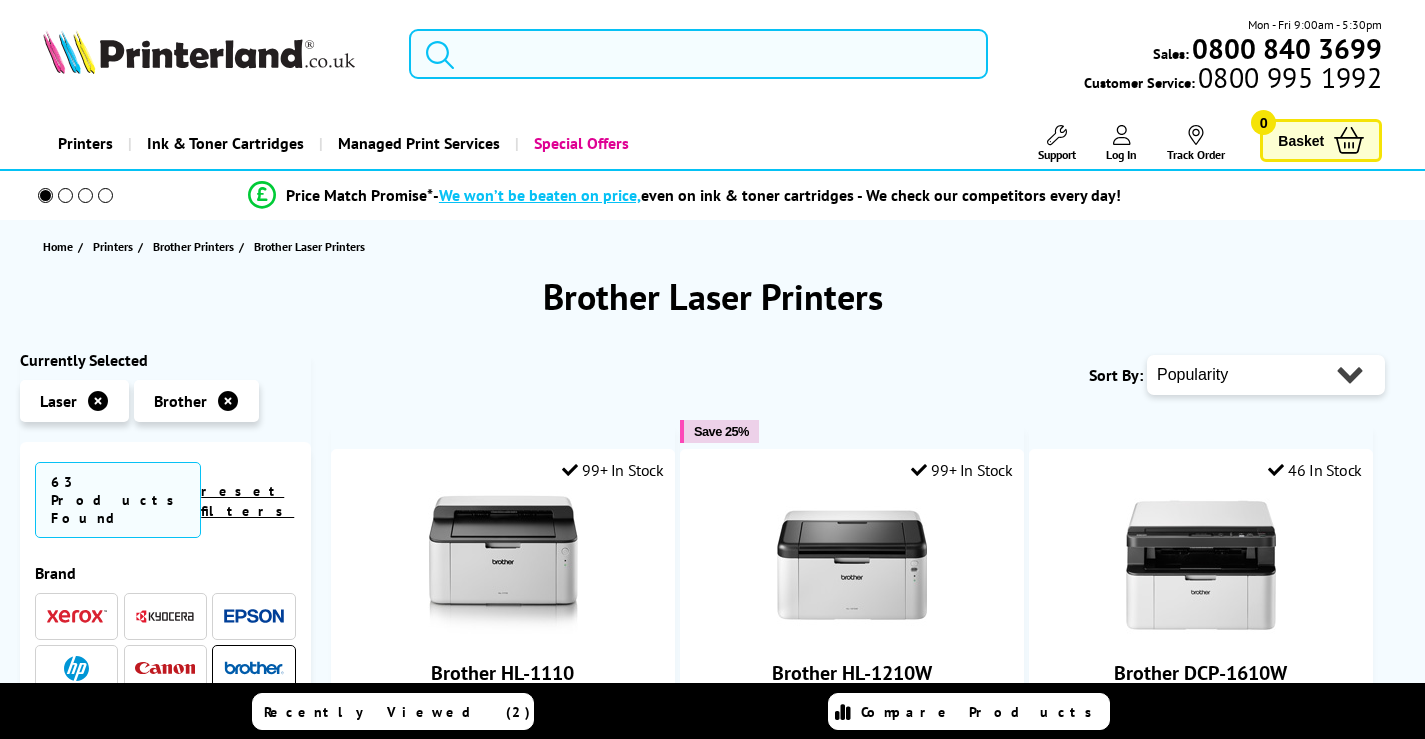 scroll, scrollTop: 0, scrollLeft: 0, axis: both 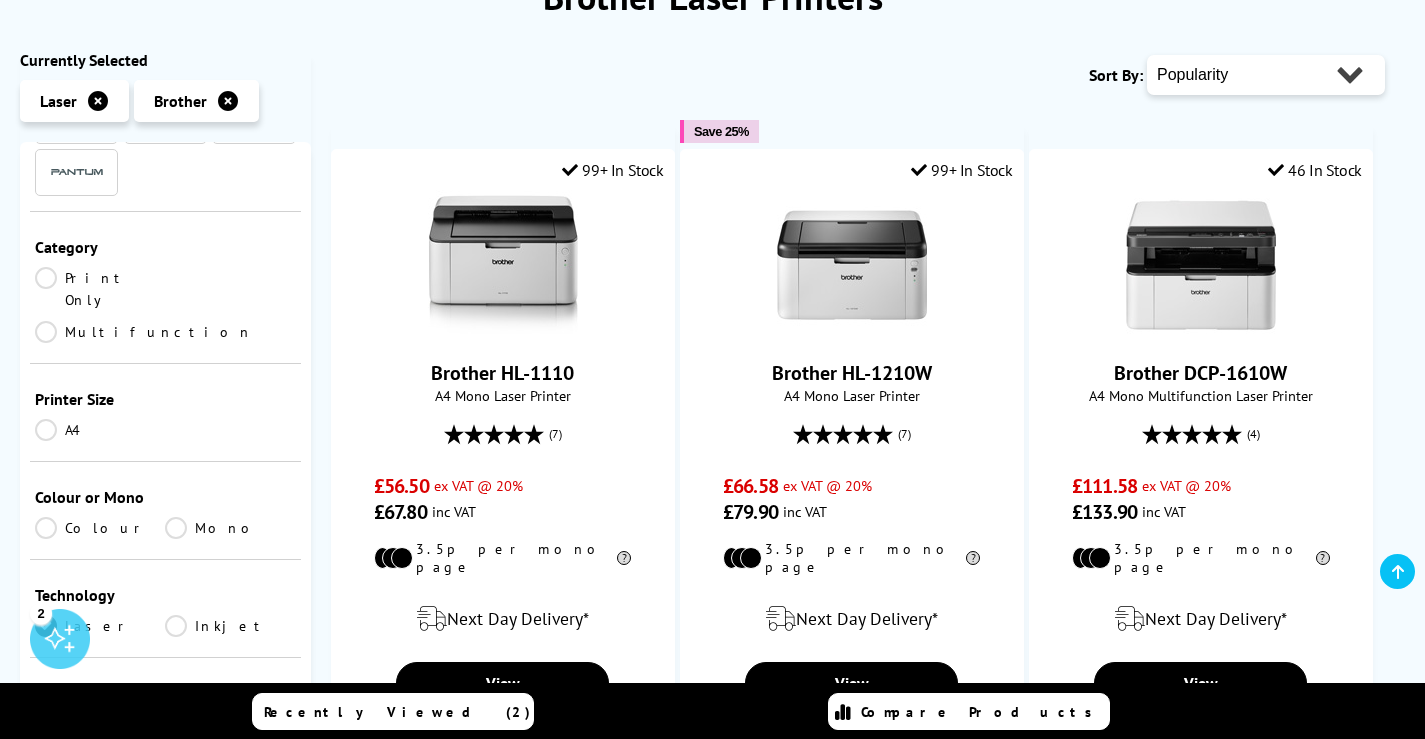 click on "A4" at bounding box center (100, 430) 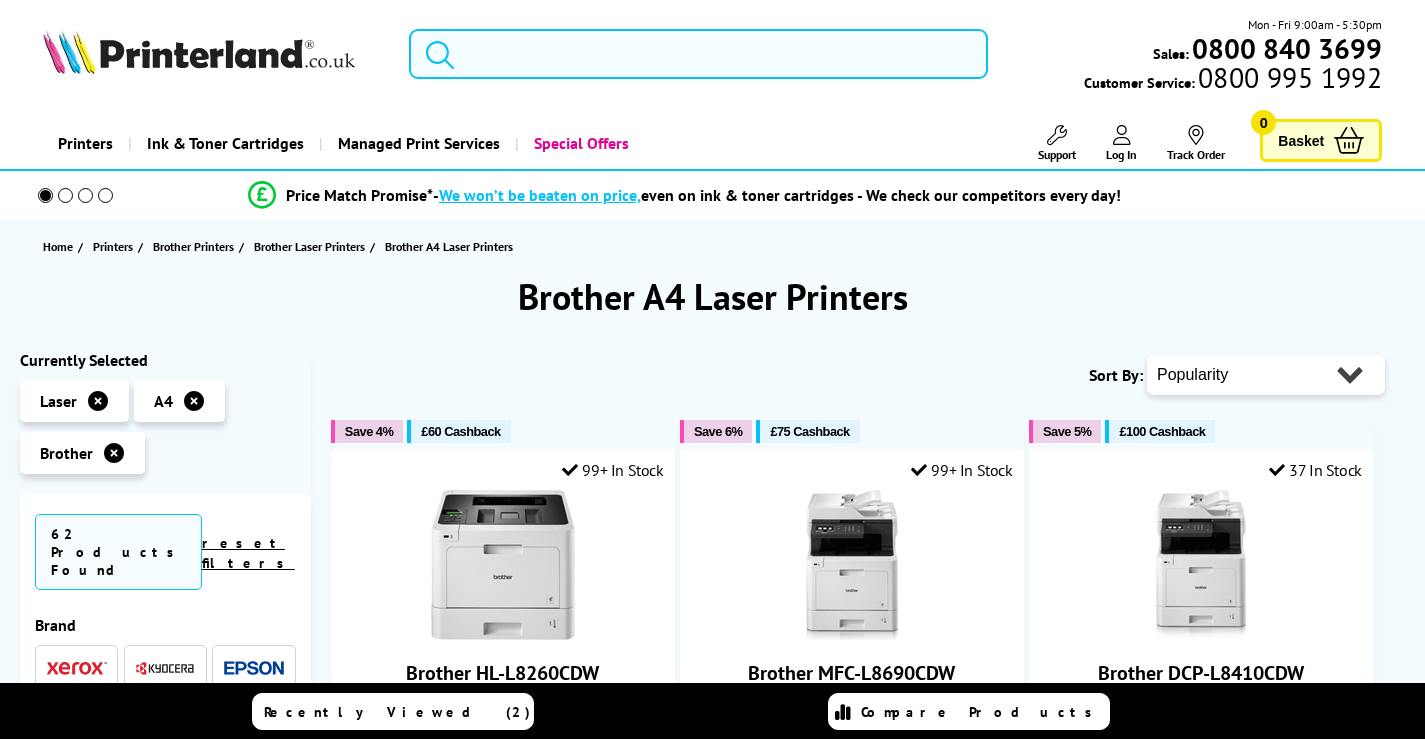scroll, scrollTop: 0, scrollLeft: 0, axis: both 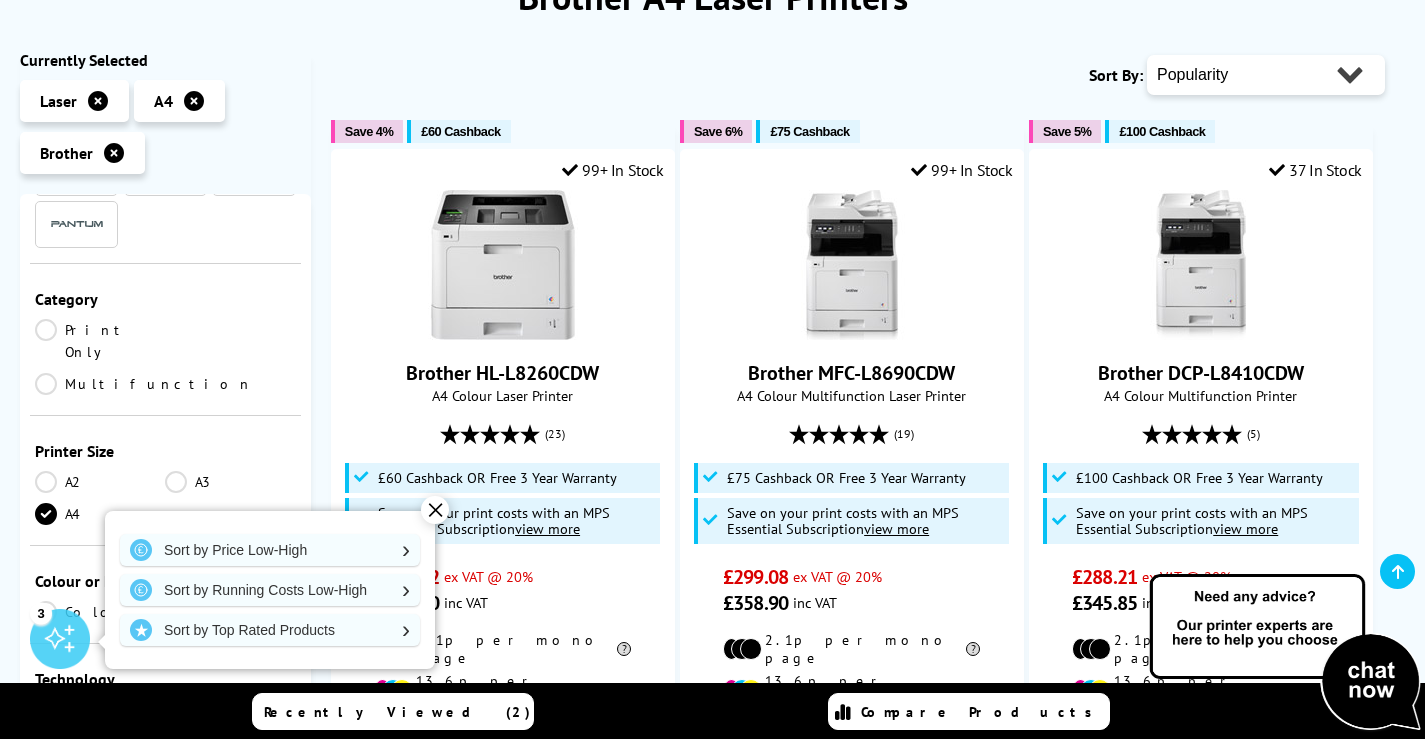 click on "Print Only" at bounding box center (100, 341) 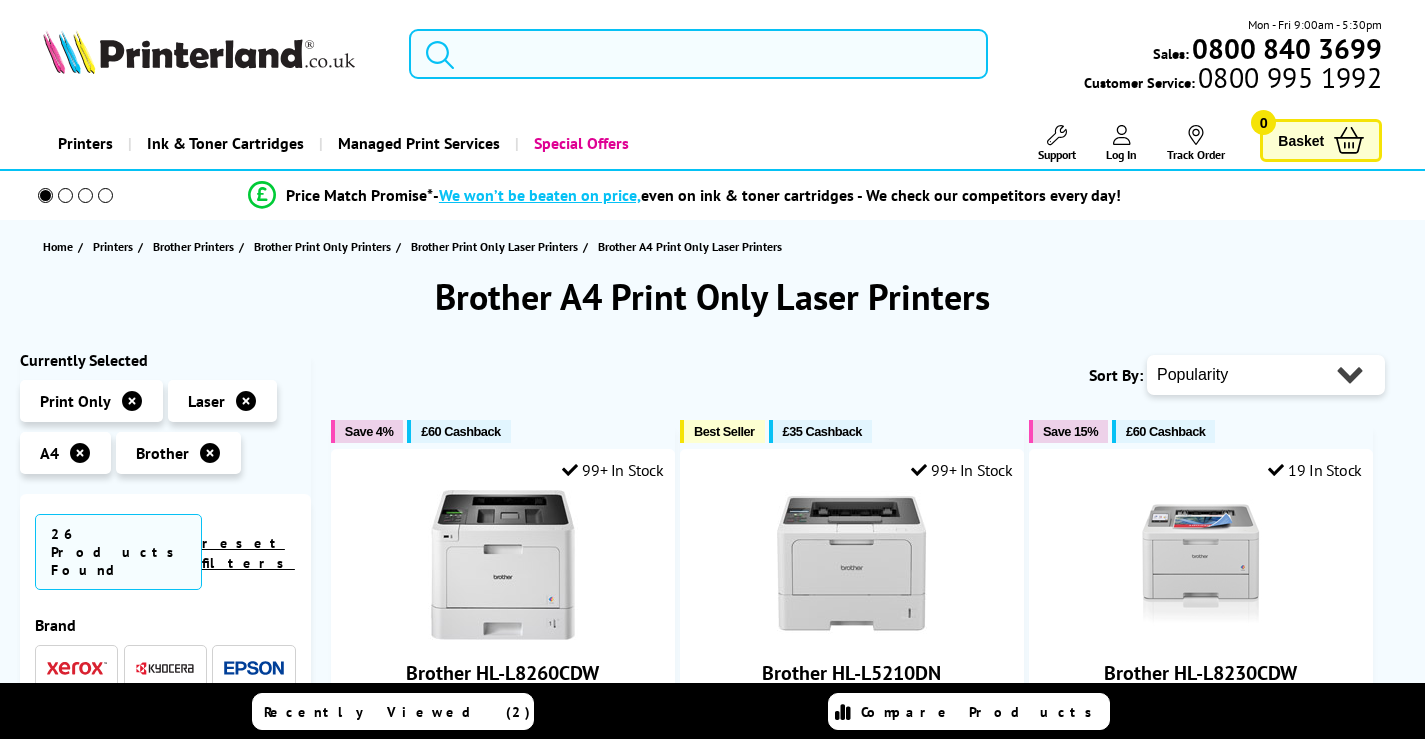 scroll, scrollTop: 0, scrollLeft: 0, axis: both 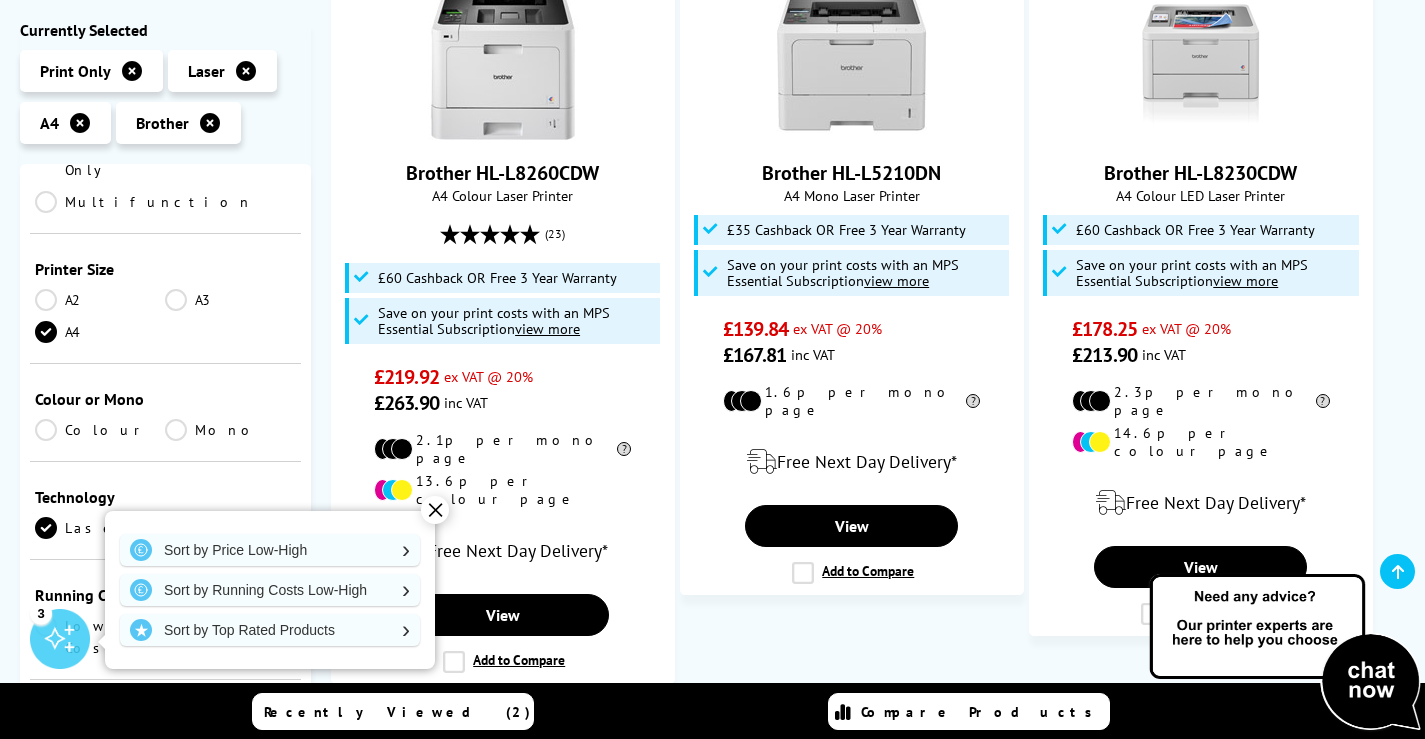 click on "Mono" at bounding box center [230, 430] 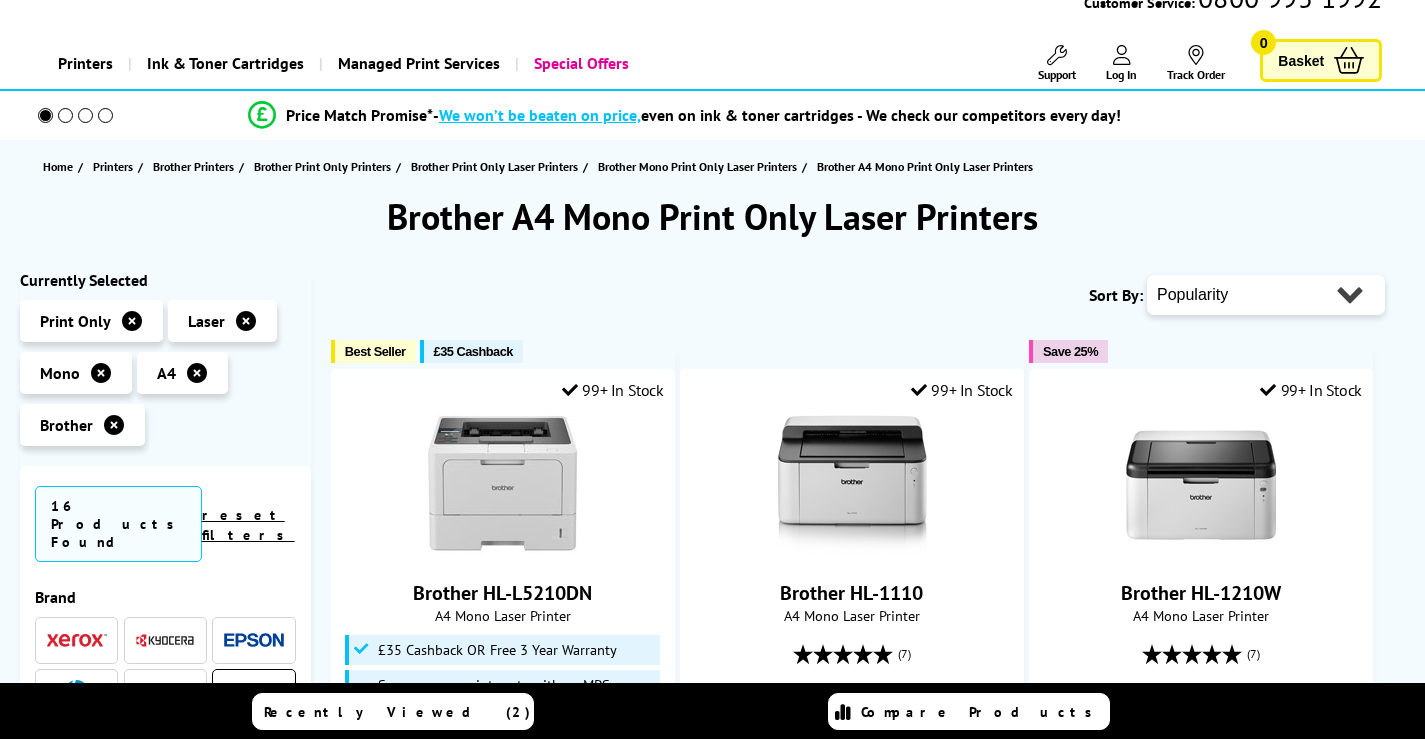 scroll, scrollTop: 0, scrollLeft: 0, axis: both 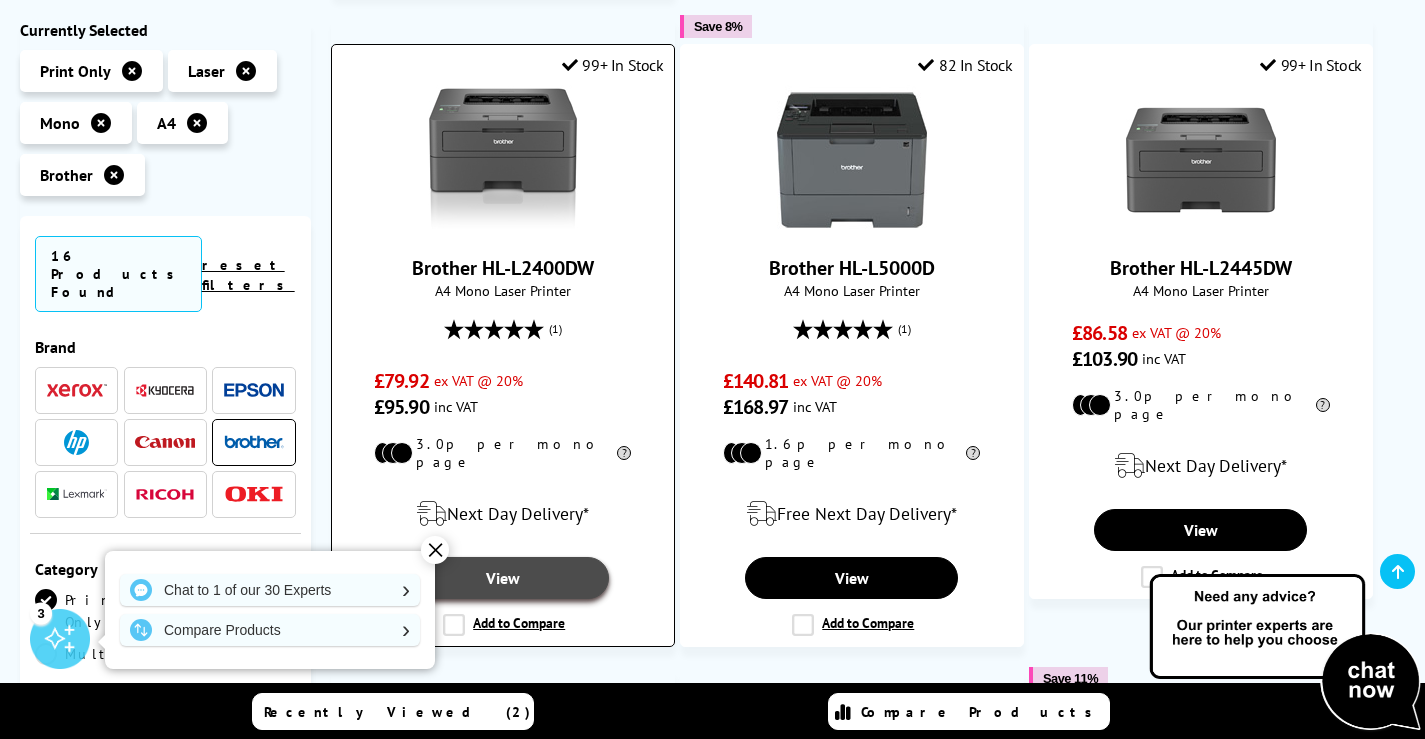 click on "View" at bounding box center [502, 578] 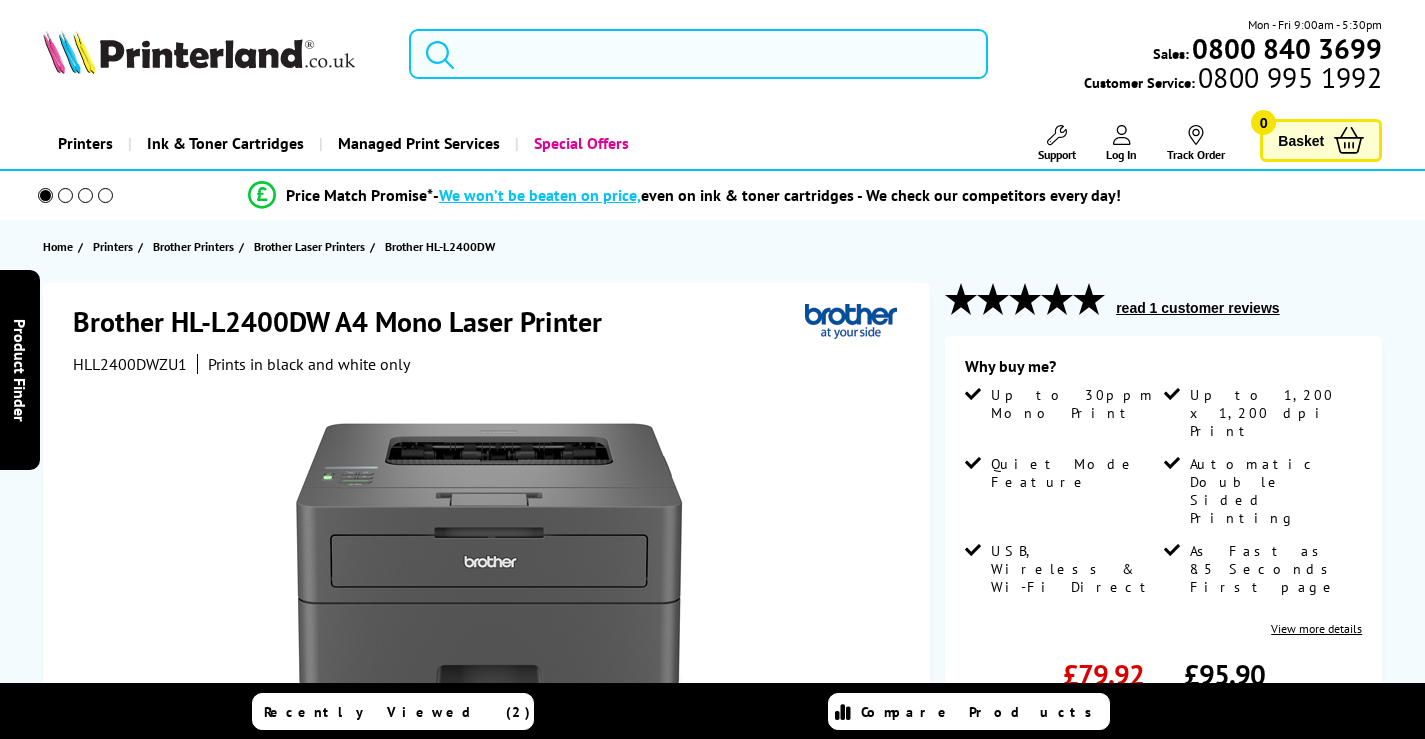 scroll, scrollTop: 0, scrollLeft: 0, axis: both 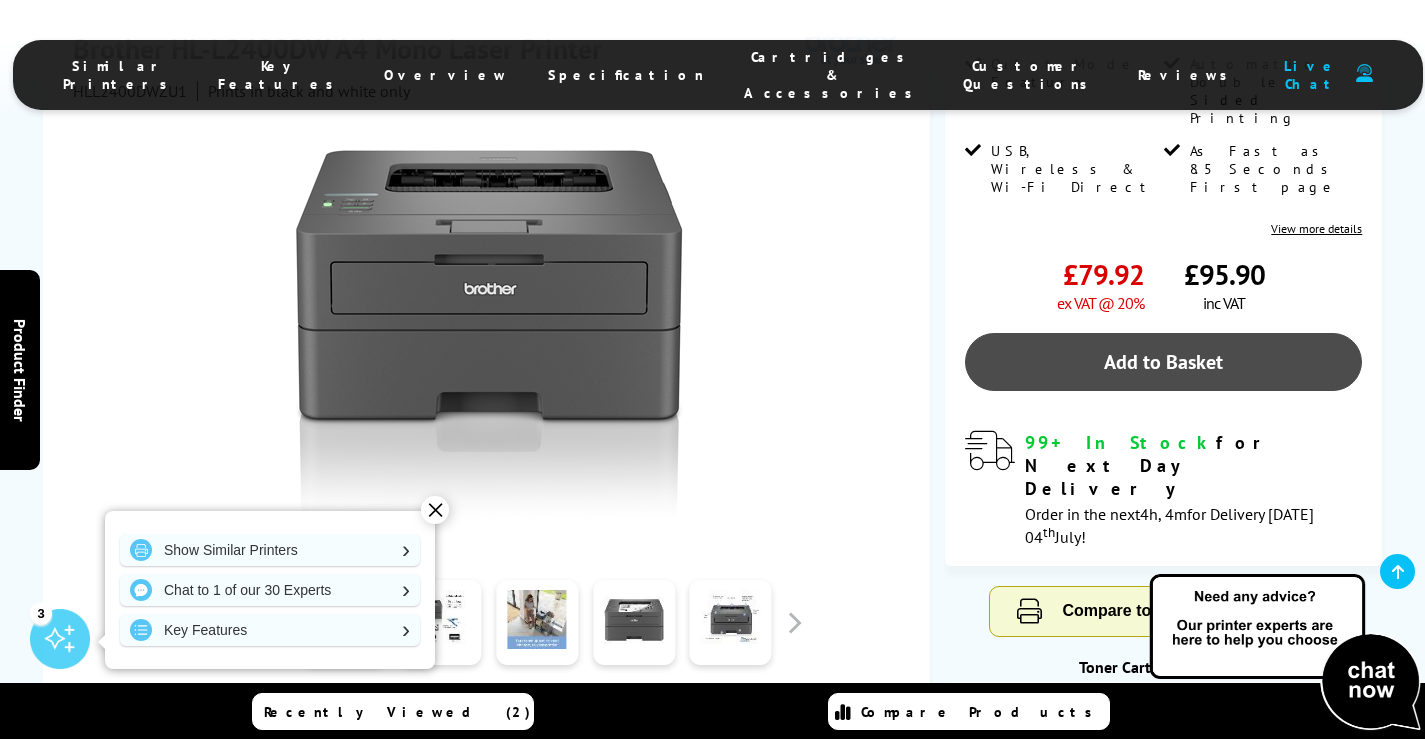 click on "Add to Basket" at bounding box center [1163, 362] 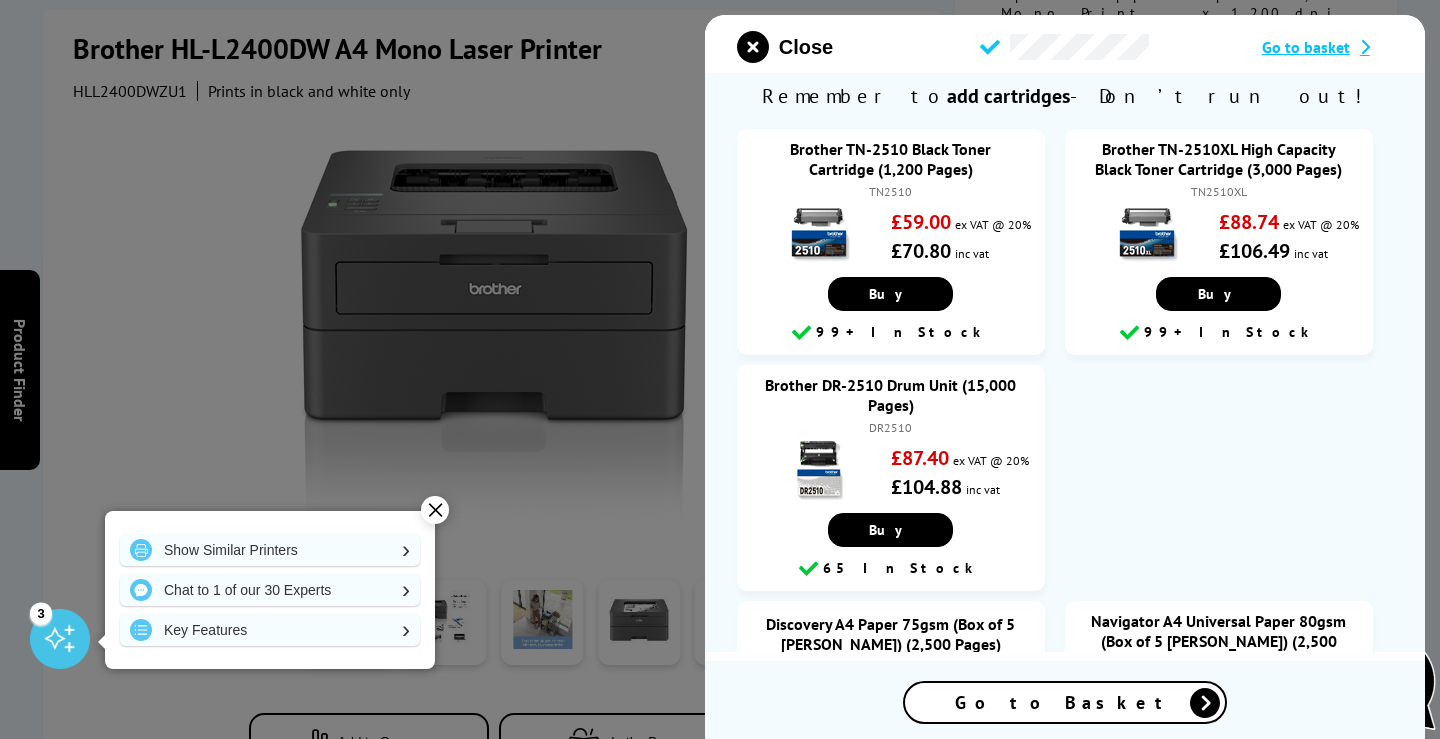 click on "Go to Basket" at bounding box center [1065, 702] 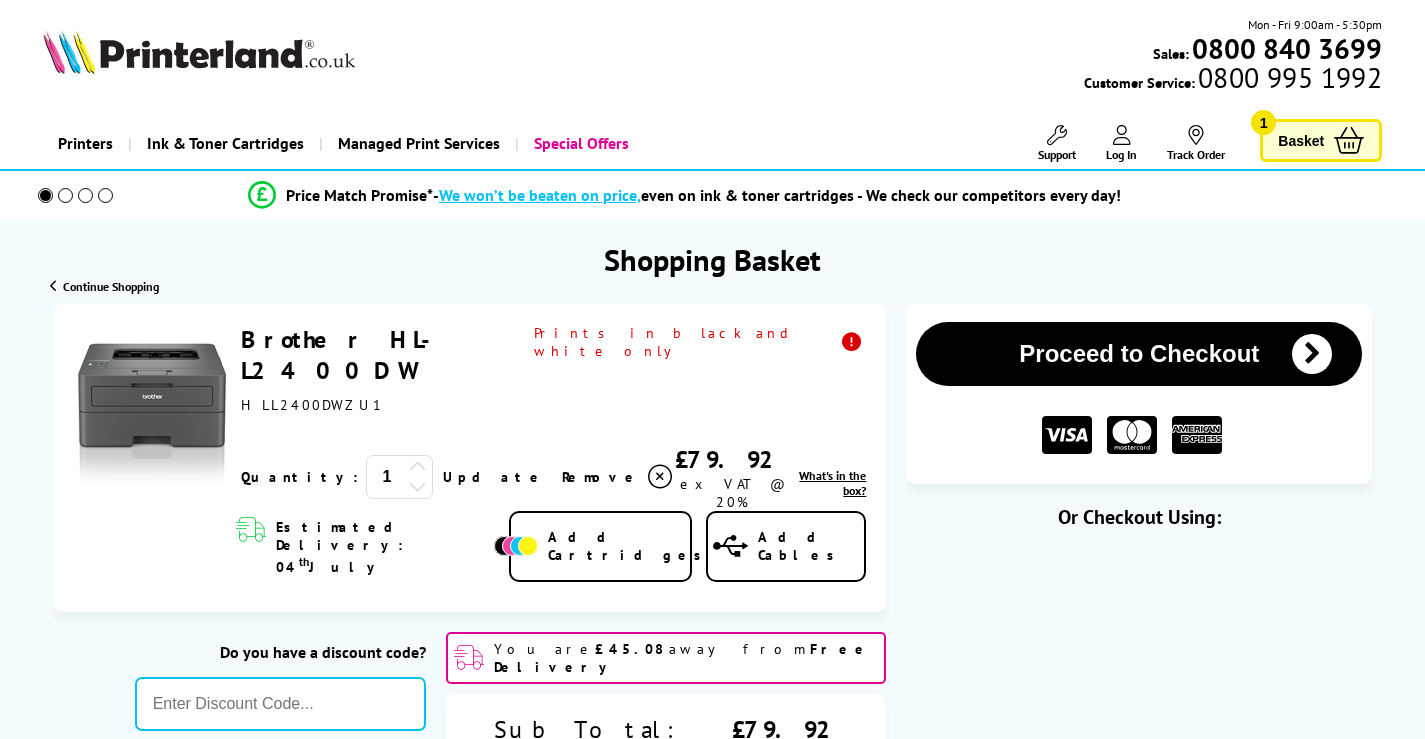 scroll, scrollTop: 0, scrollLeft: 0, axis: both 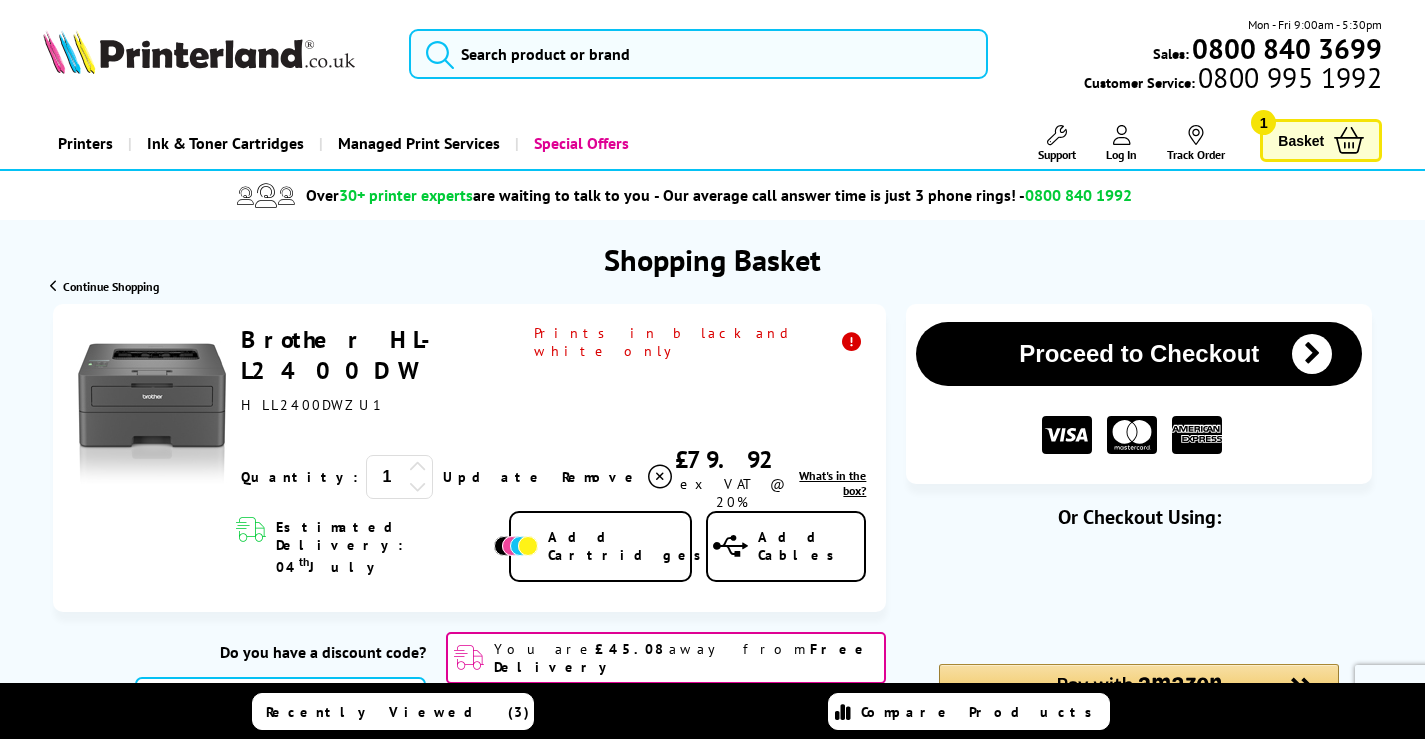 click 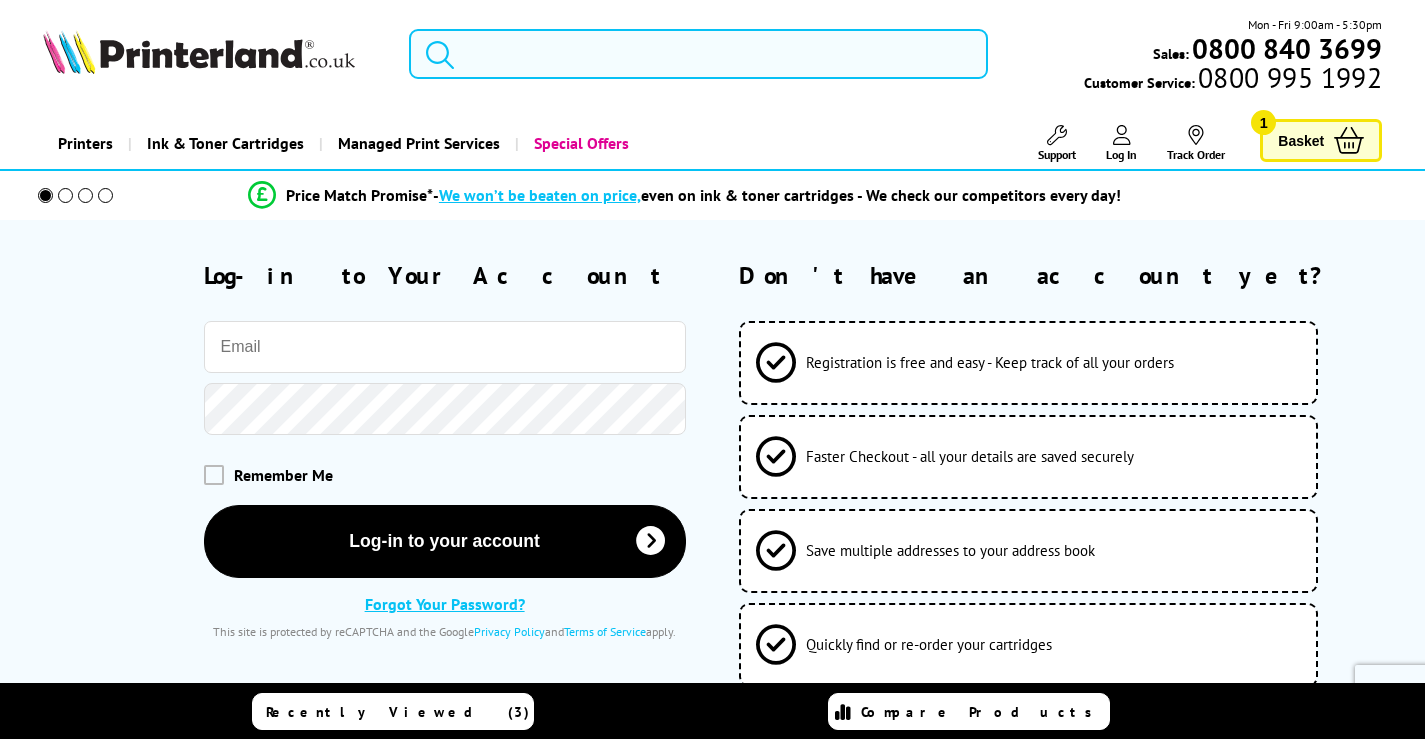 scroll, scrollTop: 0, scrollLeft: 0, axis: both 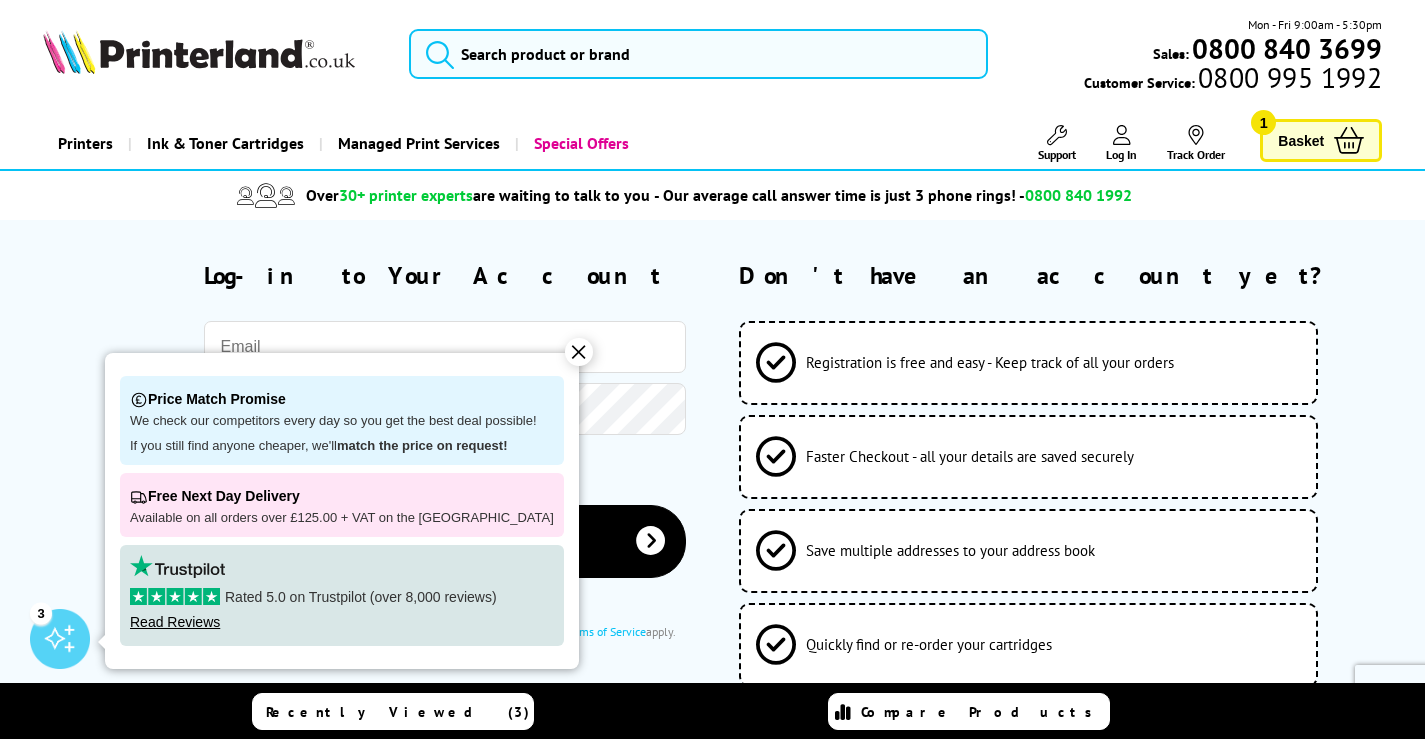 type on "[PERSON_NAME][EMAIL_ADDRESS][DOMAIN_NAME]" 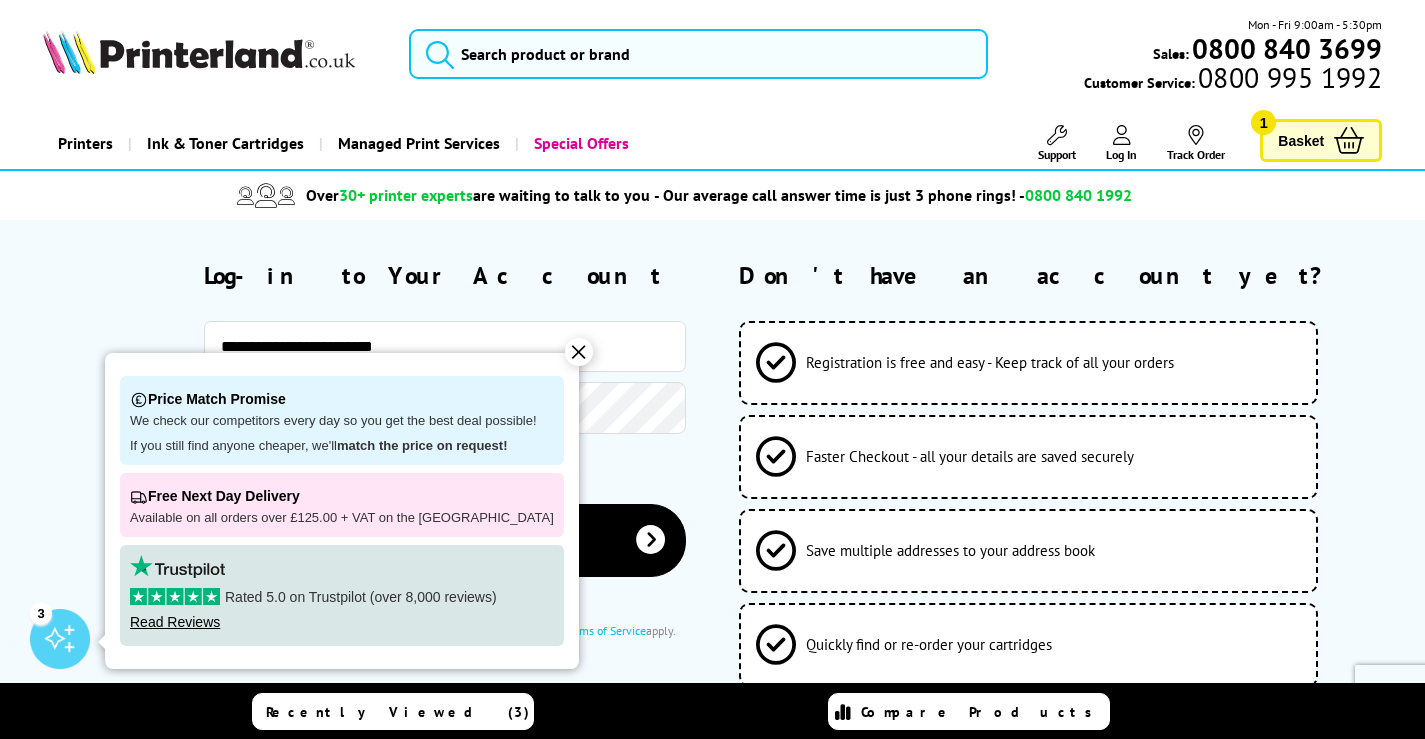 click on "**********" at bounding box center (364, 449) 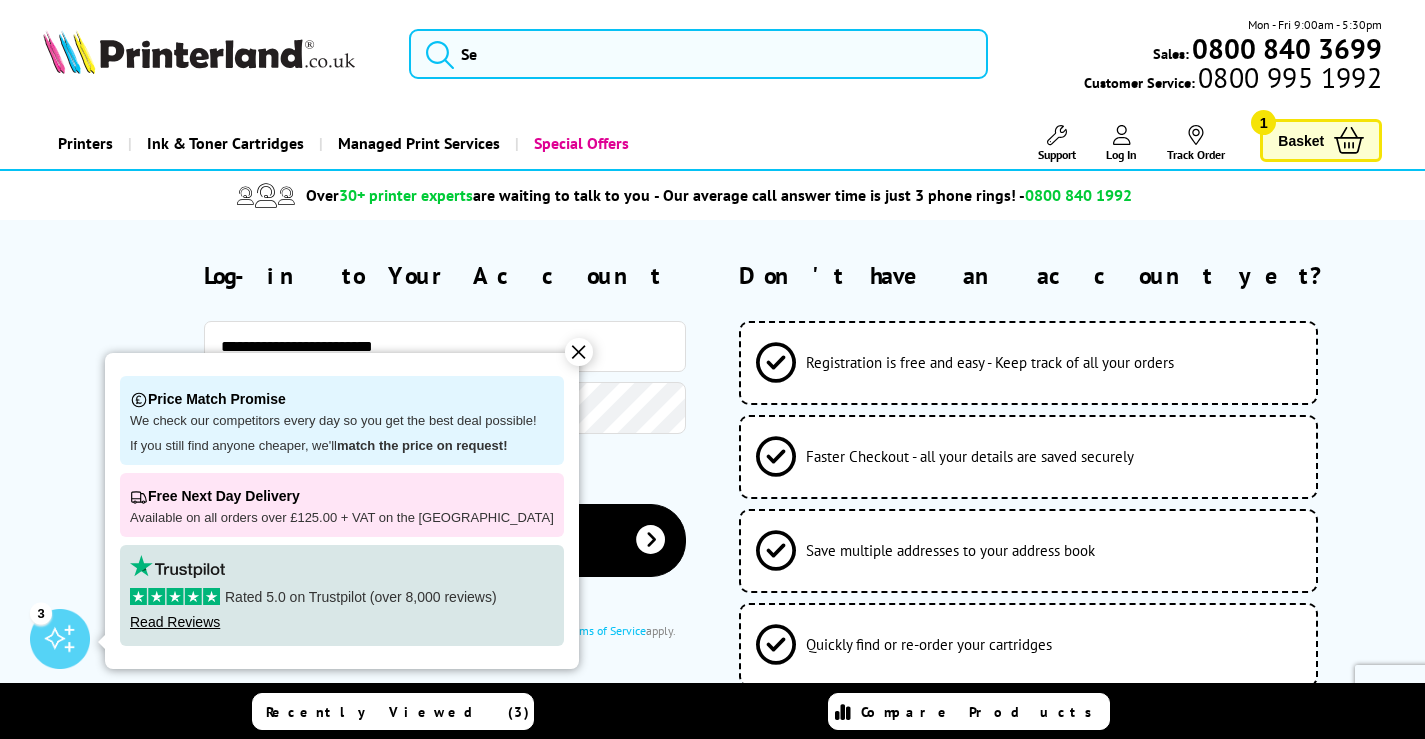 click on "✕" at bounding box center (579, 352) 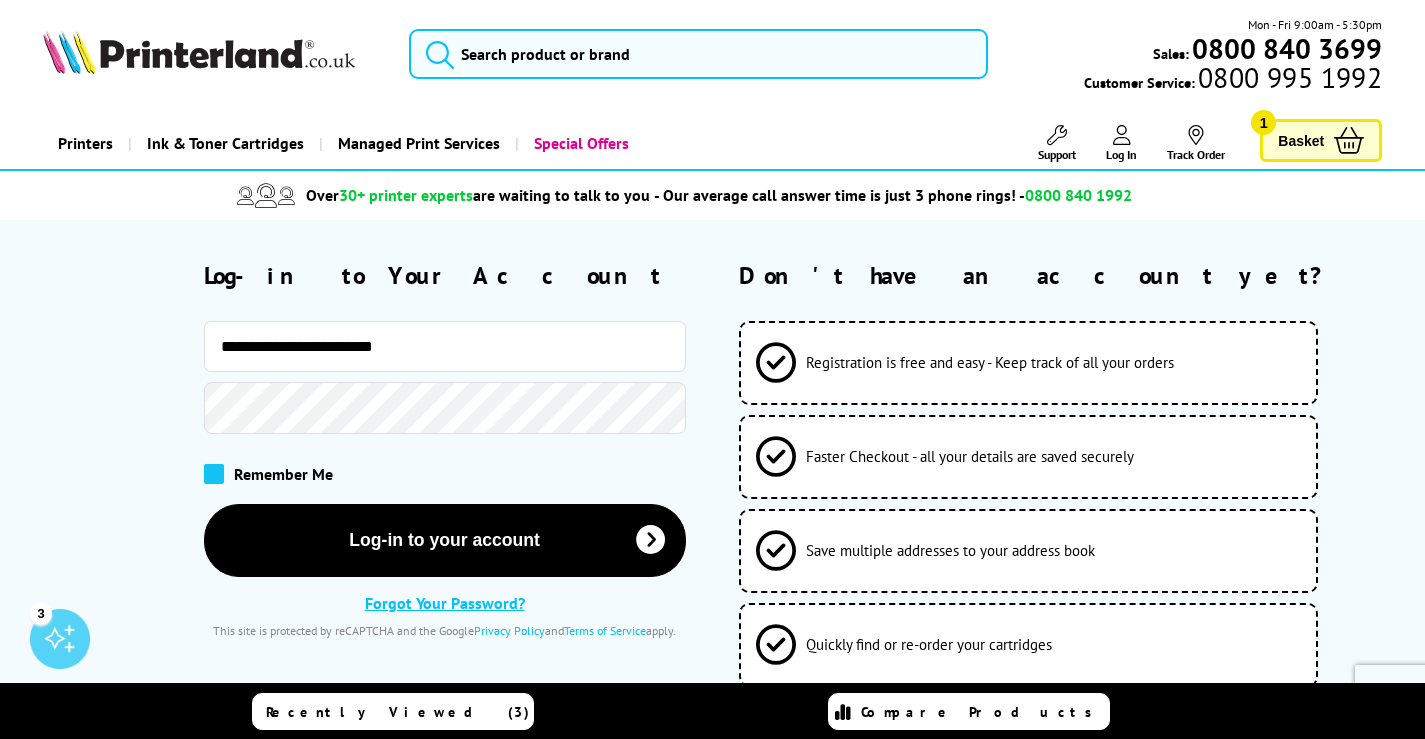 click at bounding box center [214, 474] 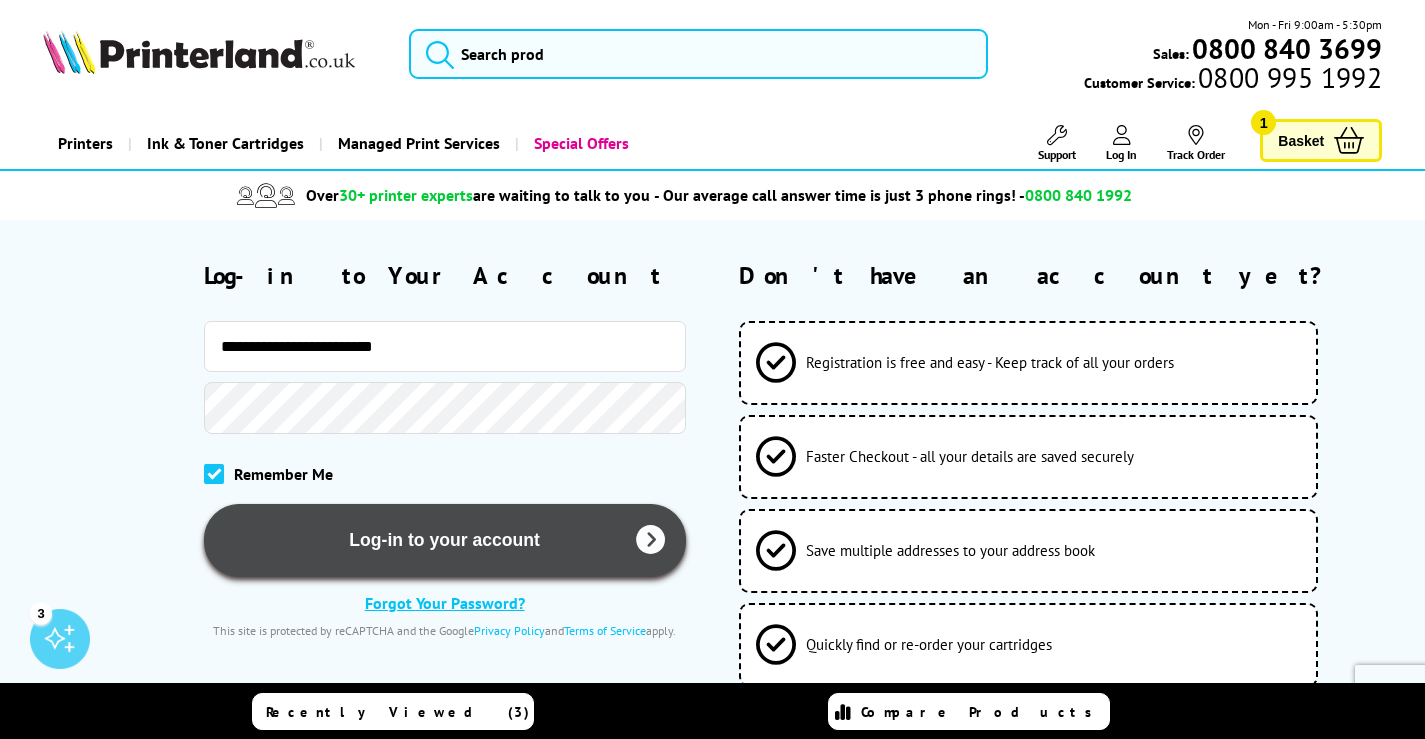 click on "Log-in to your account" at bounding box center [445, 540] 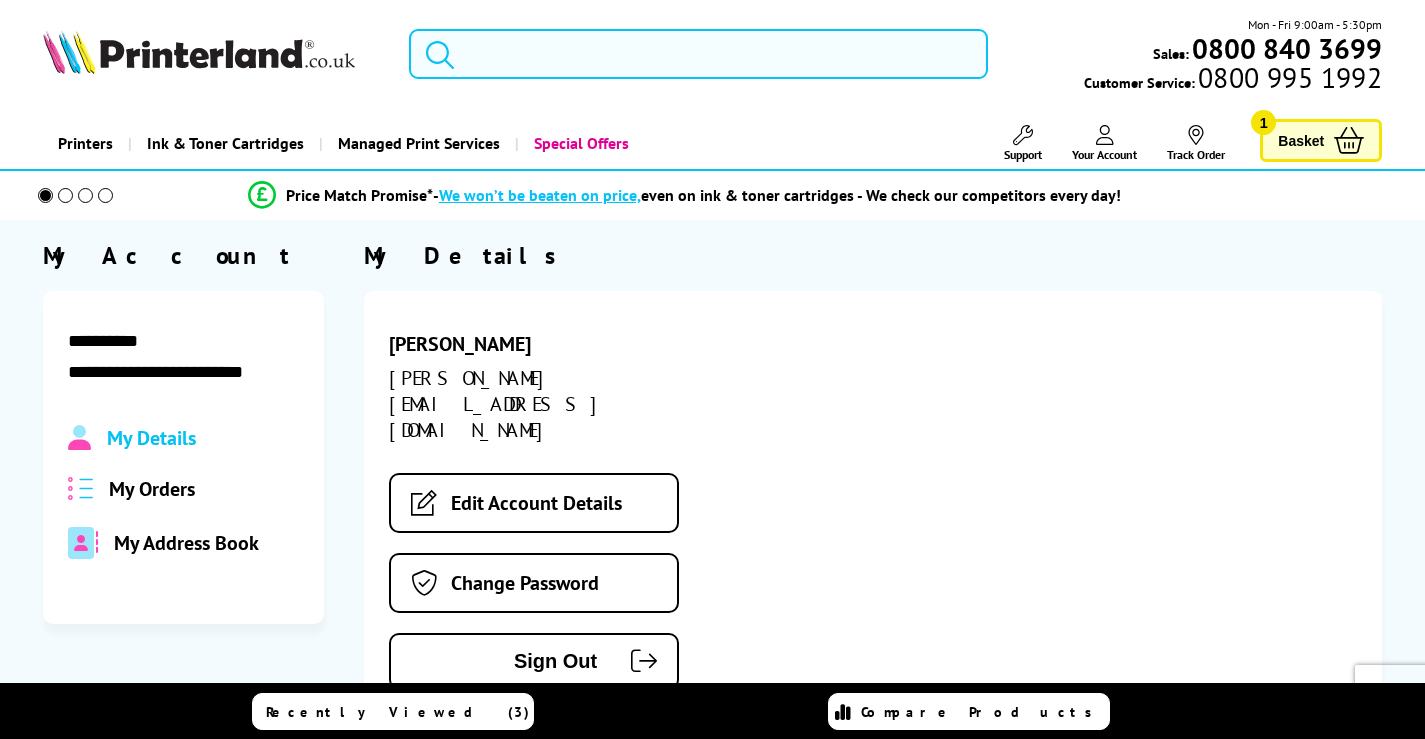 scroll, scrollTop: 0, scrollLeft: 0, axis: both 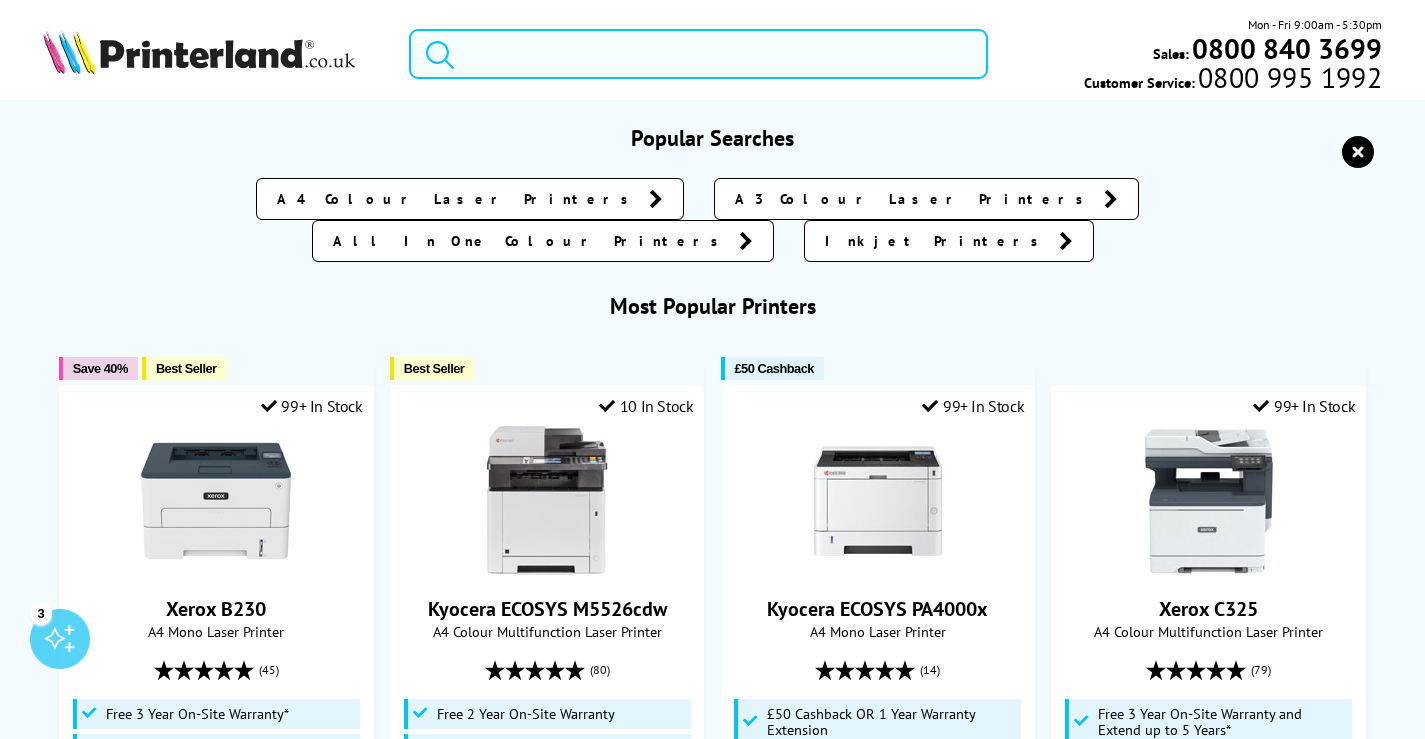 paste on "Tetteris" 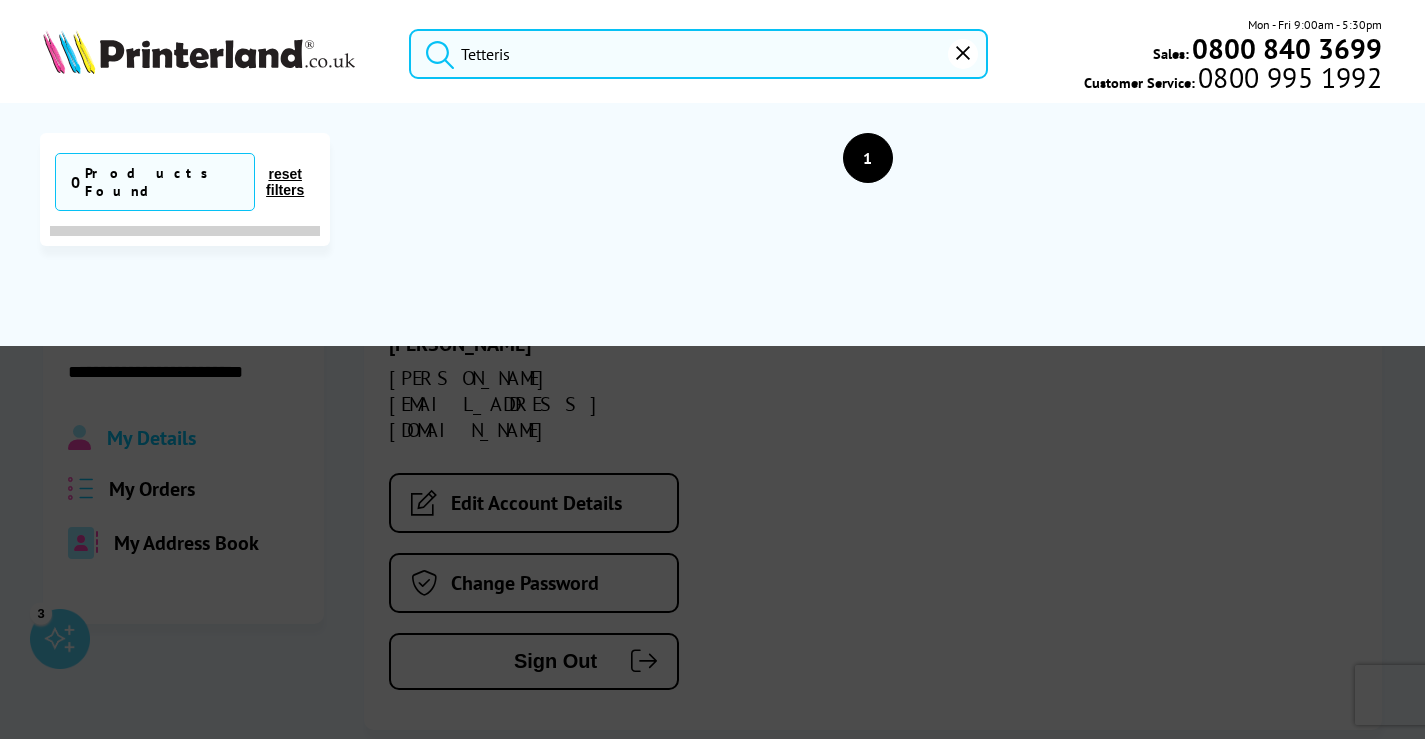 drag, startPoint x: 551, startPoint y: 56, endPoint x: 409, endPoint y: 61, distance: 142.088 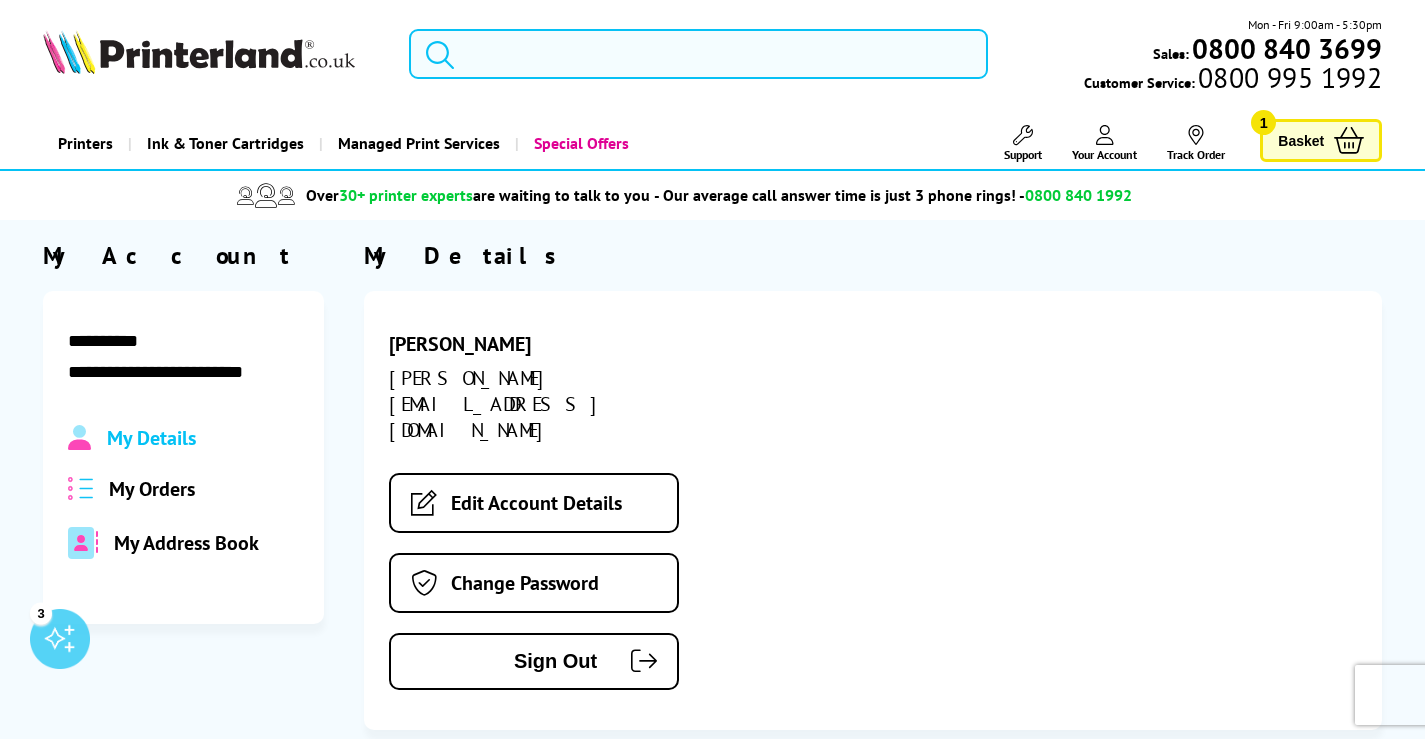type on "J" 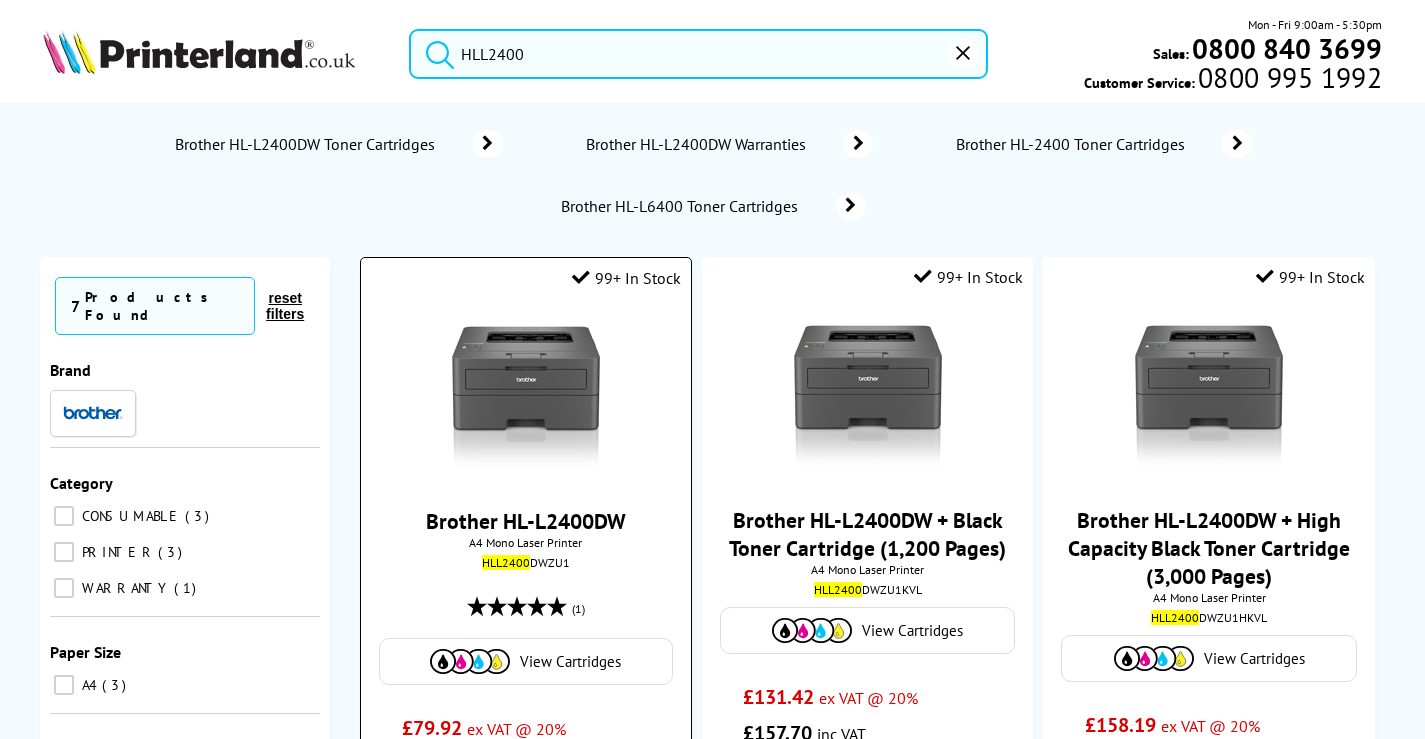 type on "HLL2400" 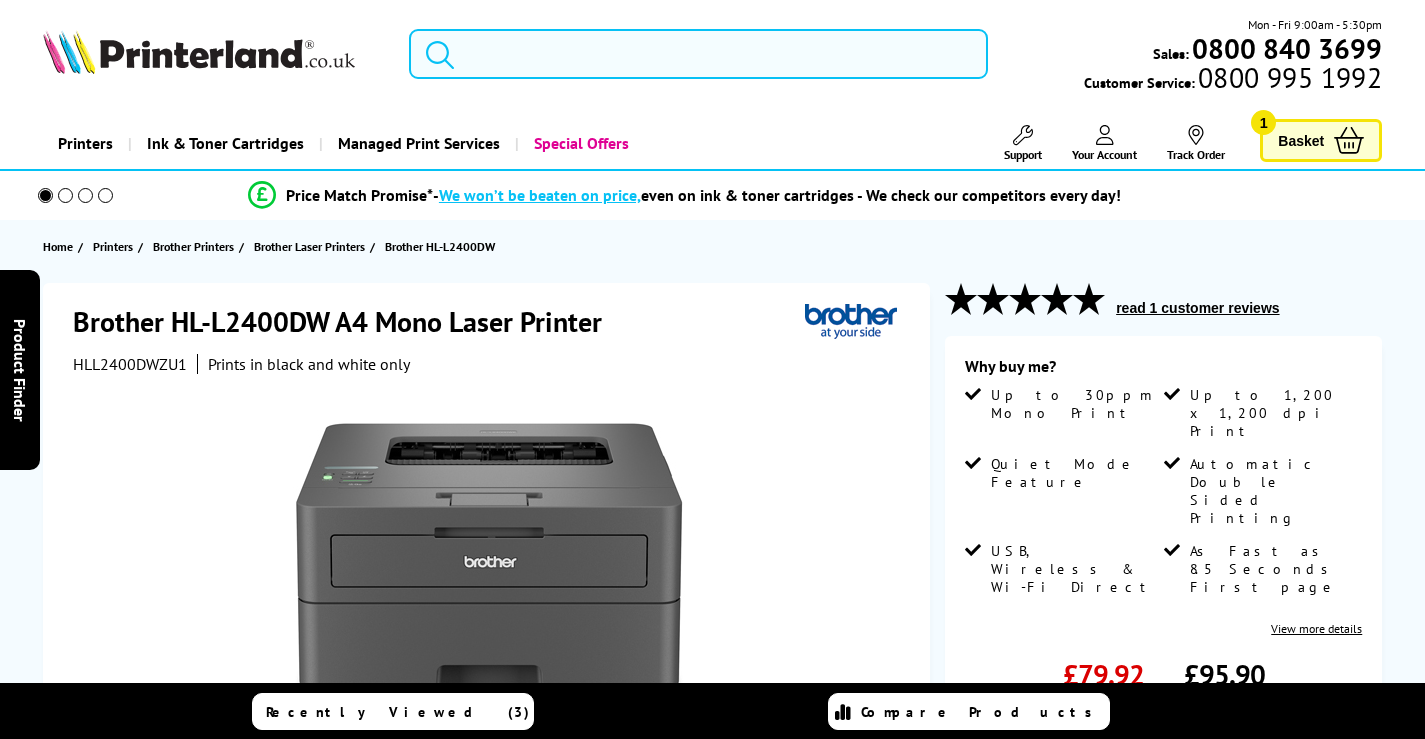 scroll, scrollTop: 0, scrollLeft: 0, axis: both 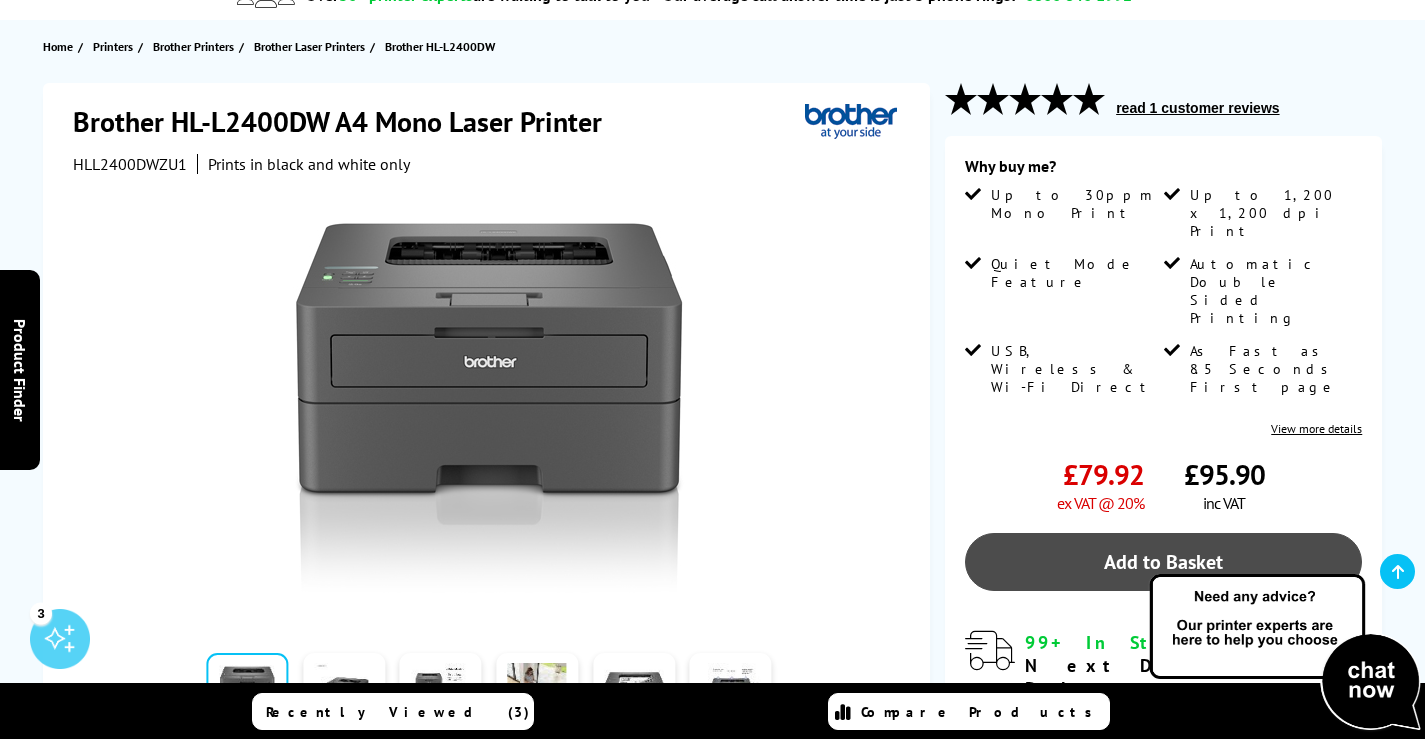 click on "Add to Basket" at bounding box center (1163, 562) 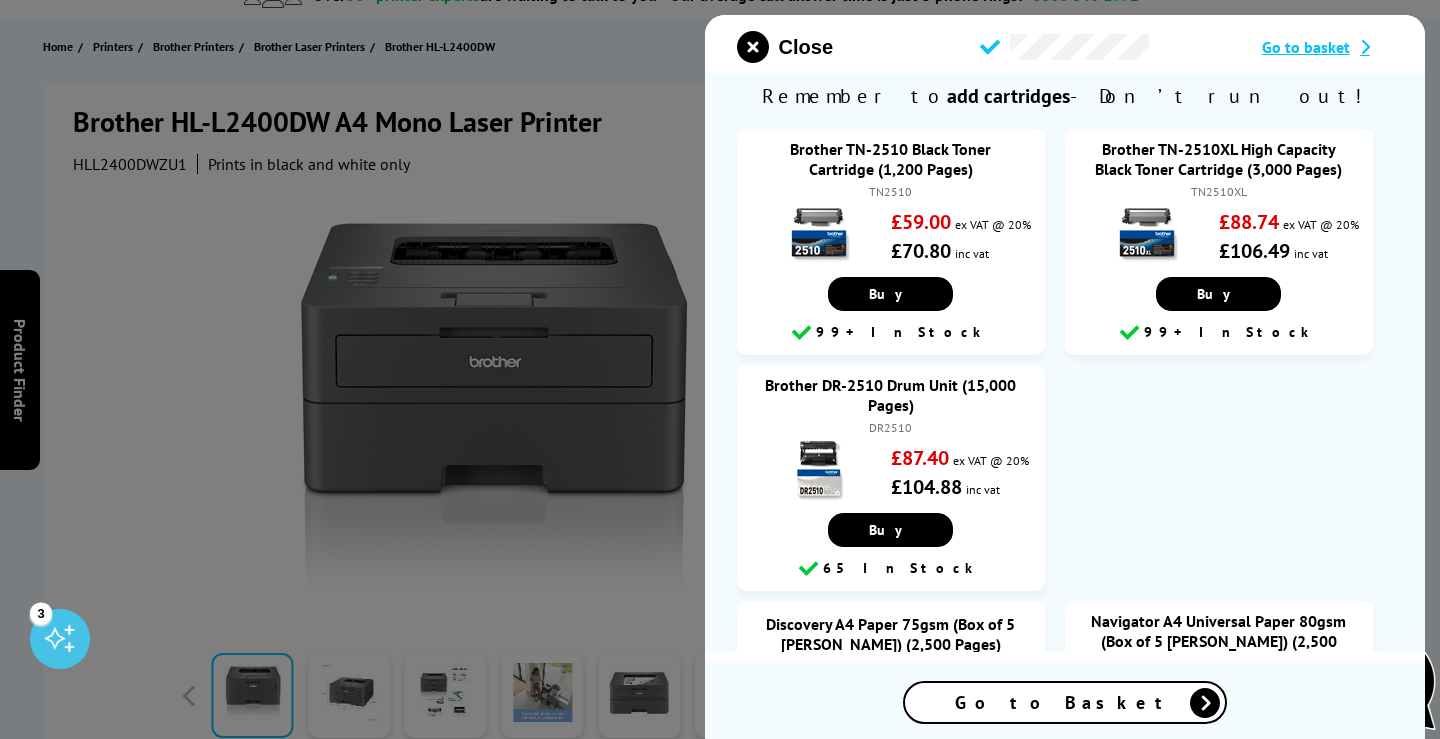 click on "Go to Basket" at bounding box center [1065, 702] 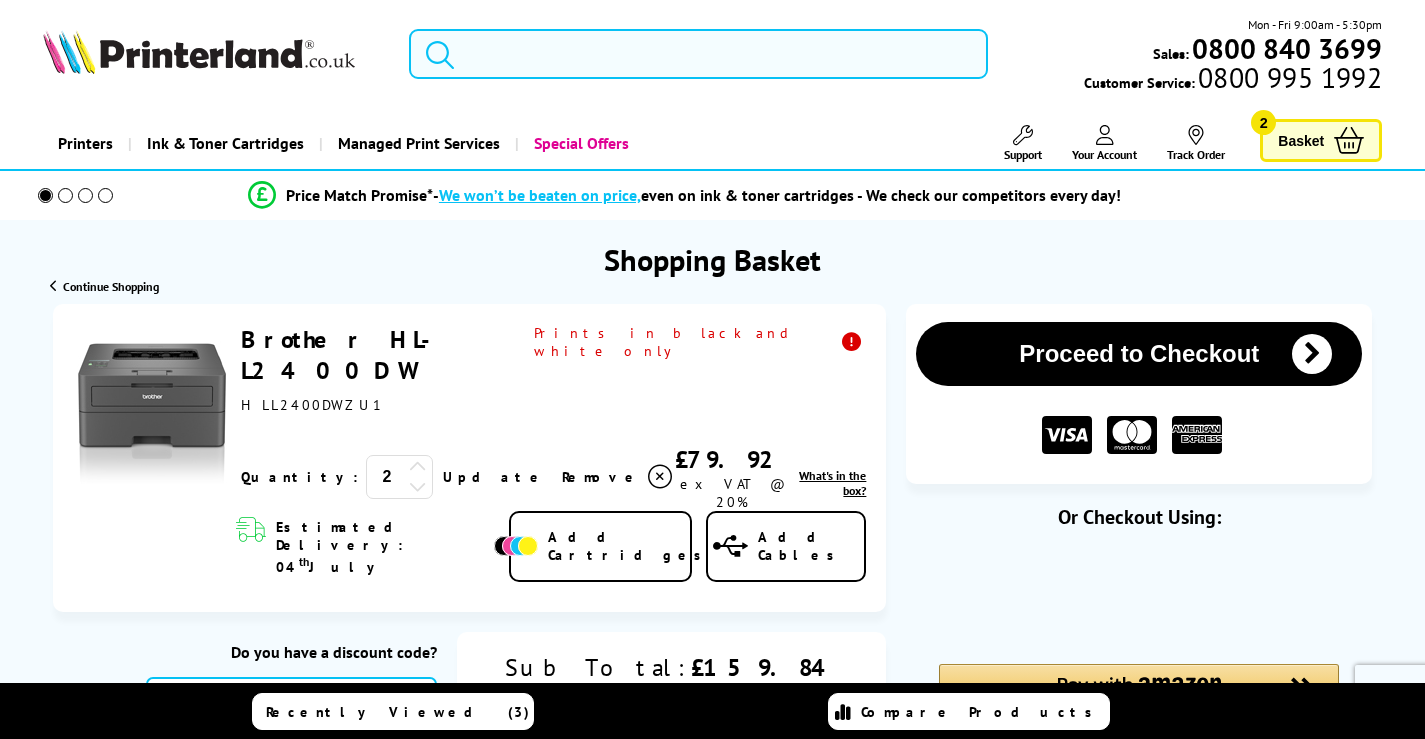 scroll, scrollTop: 0, scrollLeft: 0, axis: both 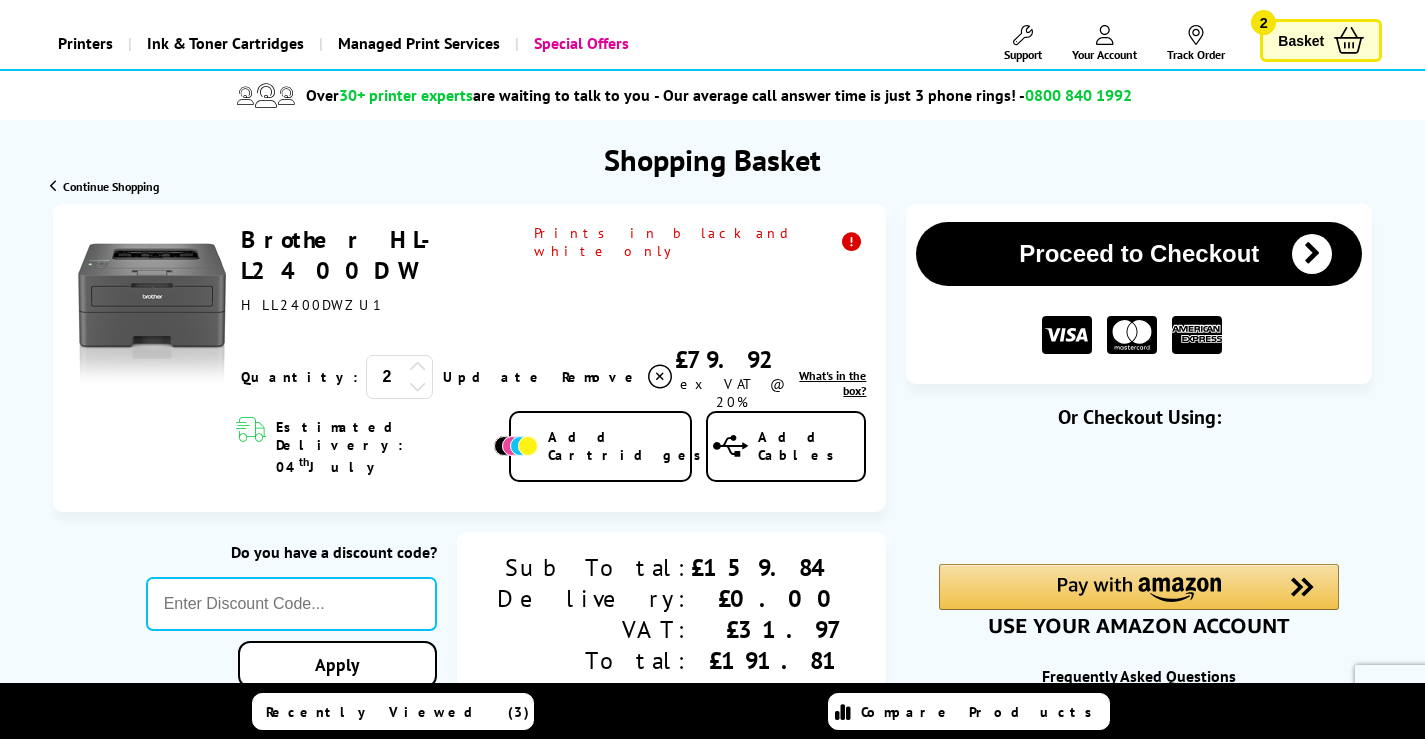 click at bounding box center (418, 367) 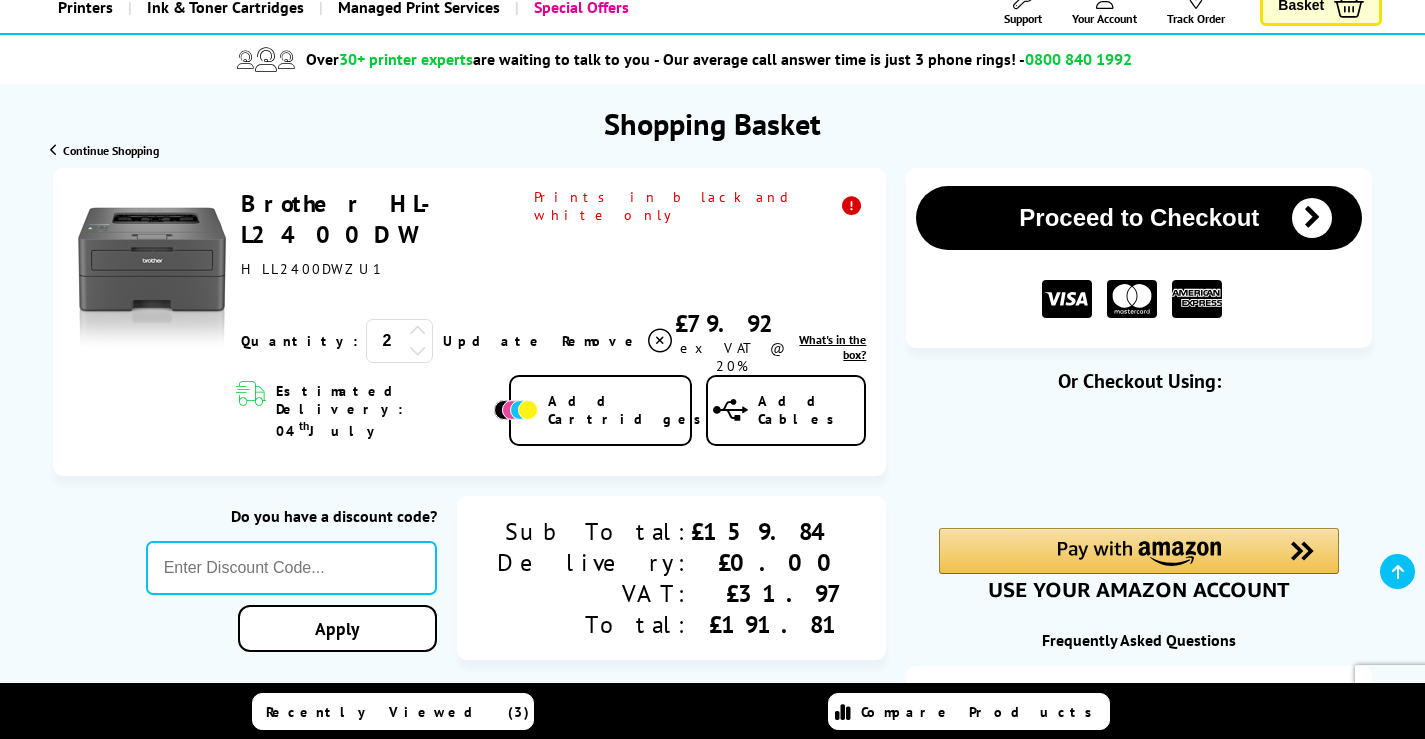 scroll, scrollTop: 200, scrollLeft: 0, axis: vertical 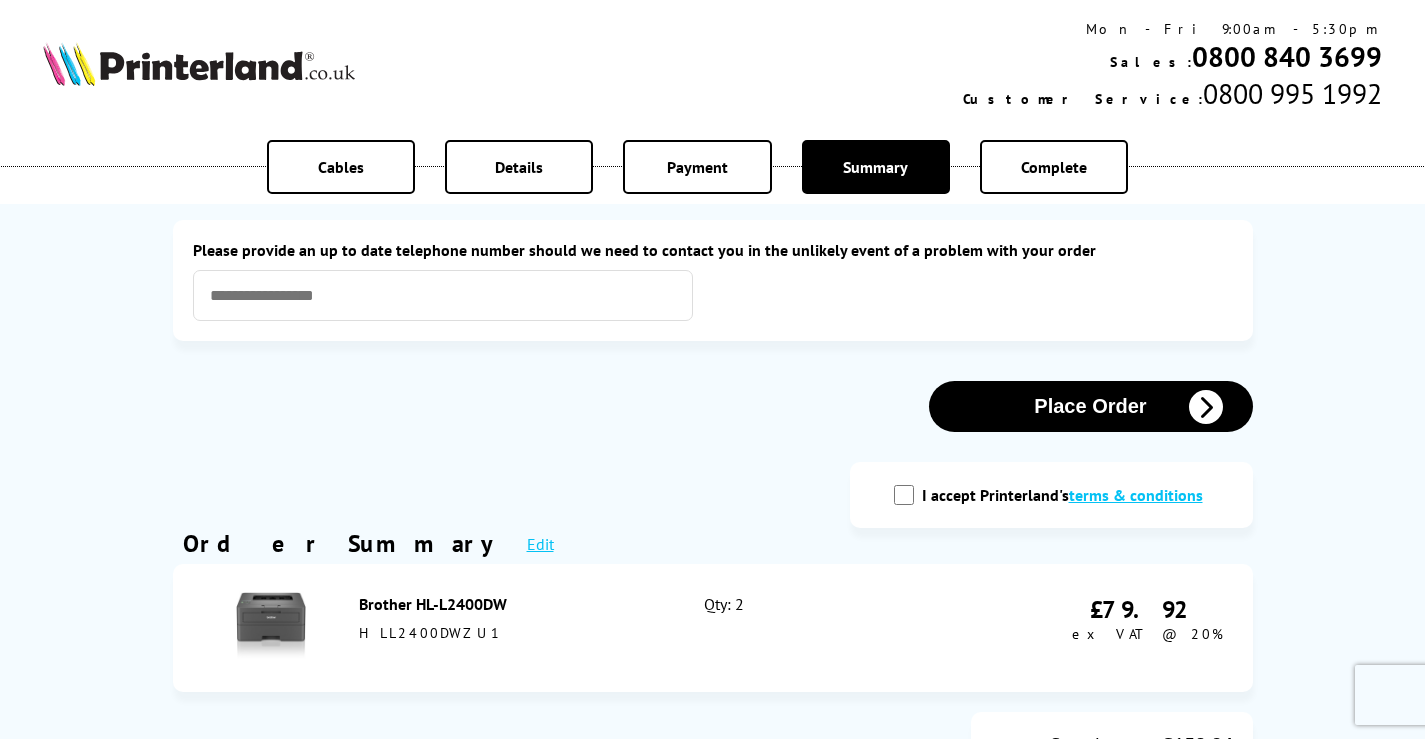 click on "I accept Printerland's  terms & conditions" at bounding box center (904, 495) 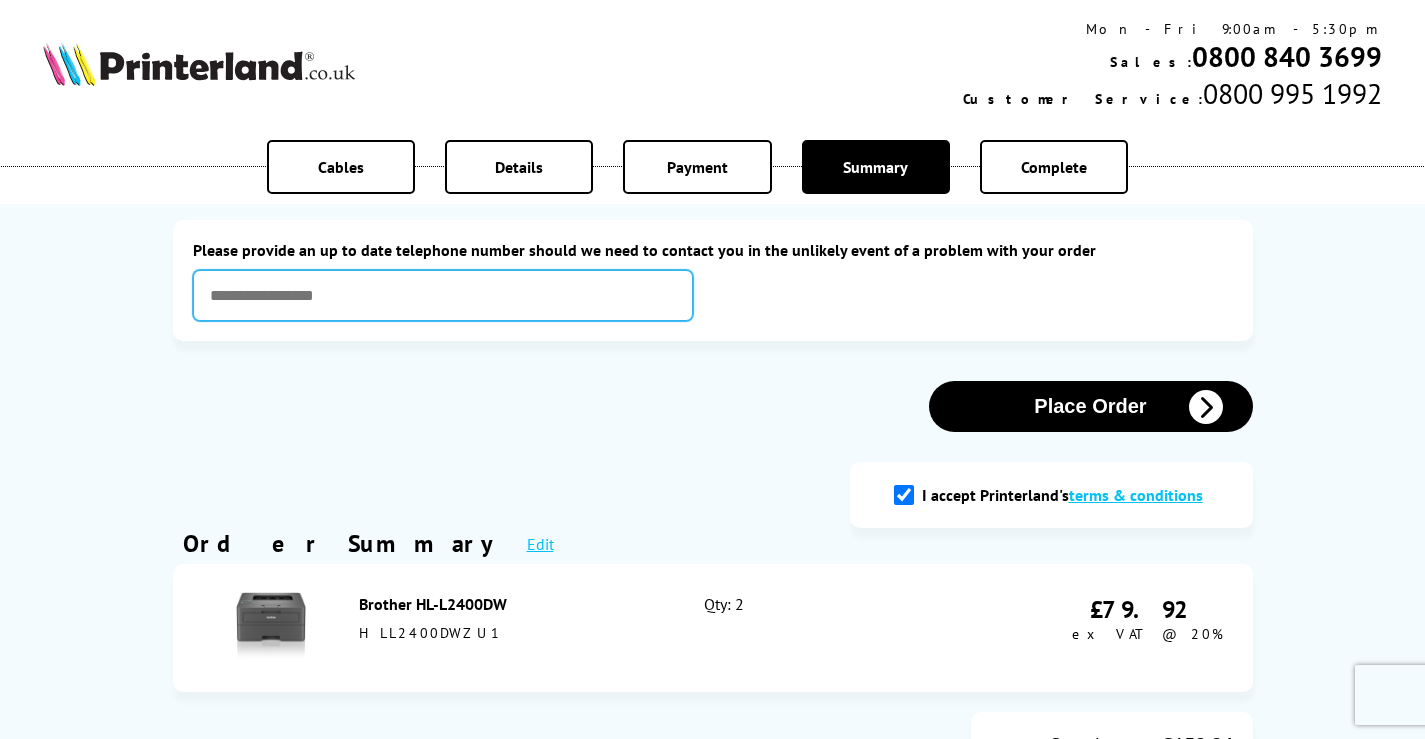 click at bounding box center (443, 295) 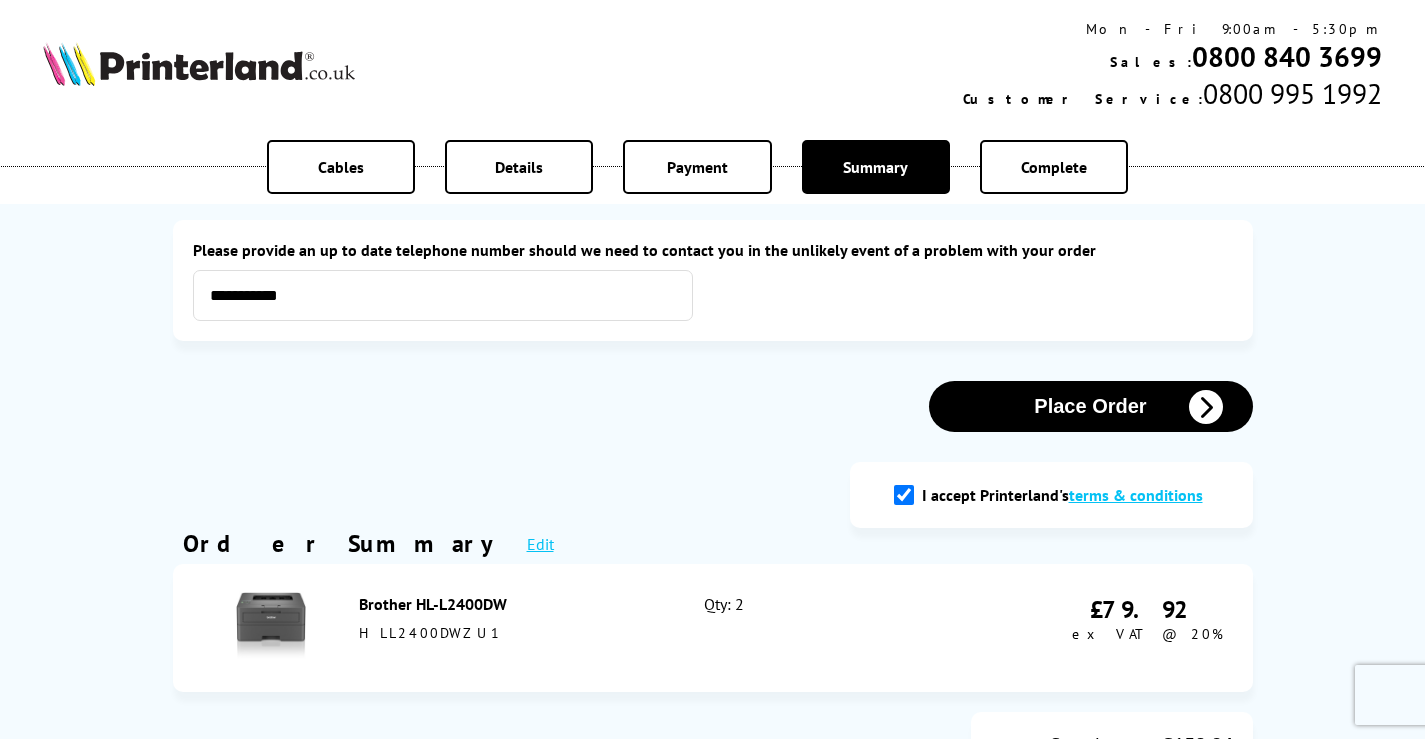 click on "Place Order" at bounding box center (1091, 406) 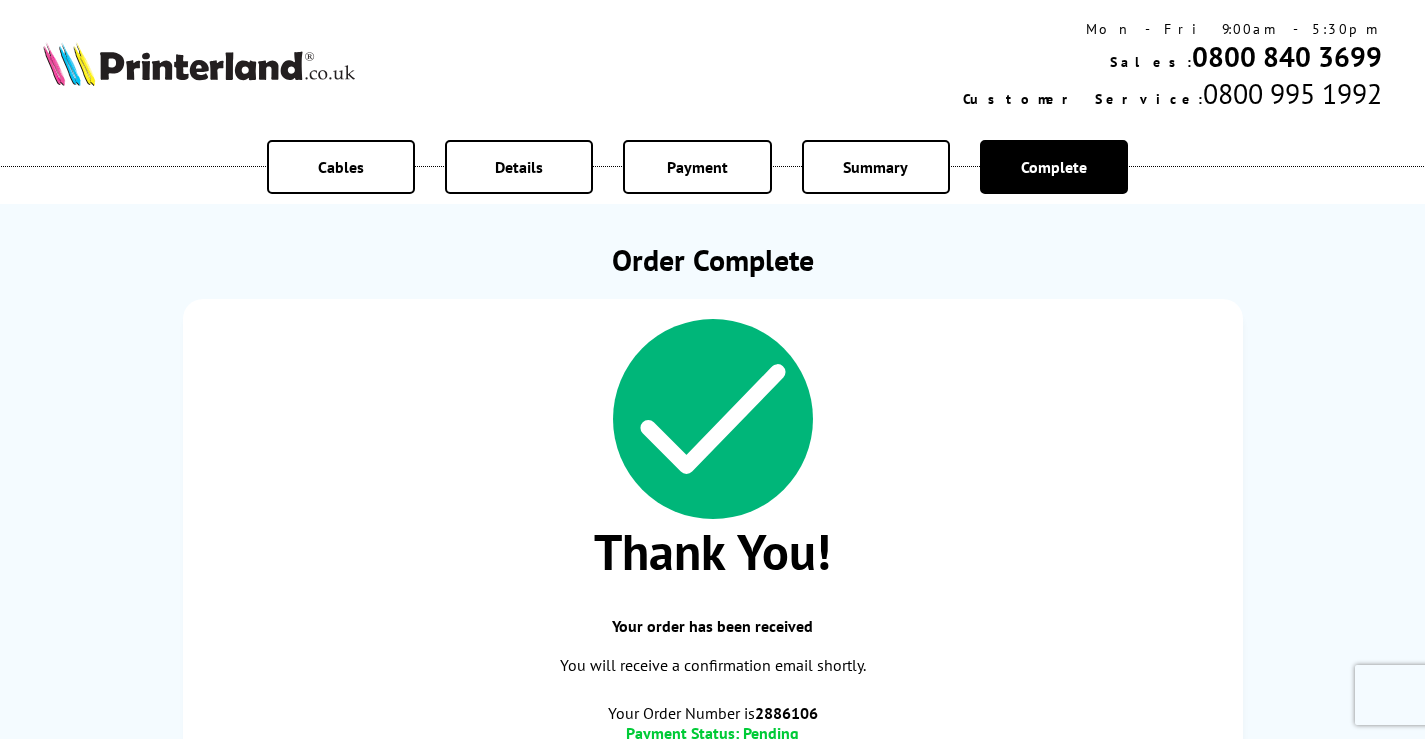 scroll, scrollTop: 0, scrollLeft: 0, axis: both 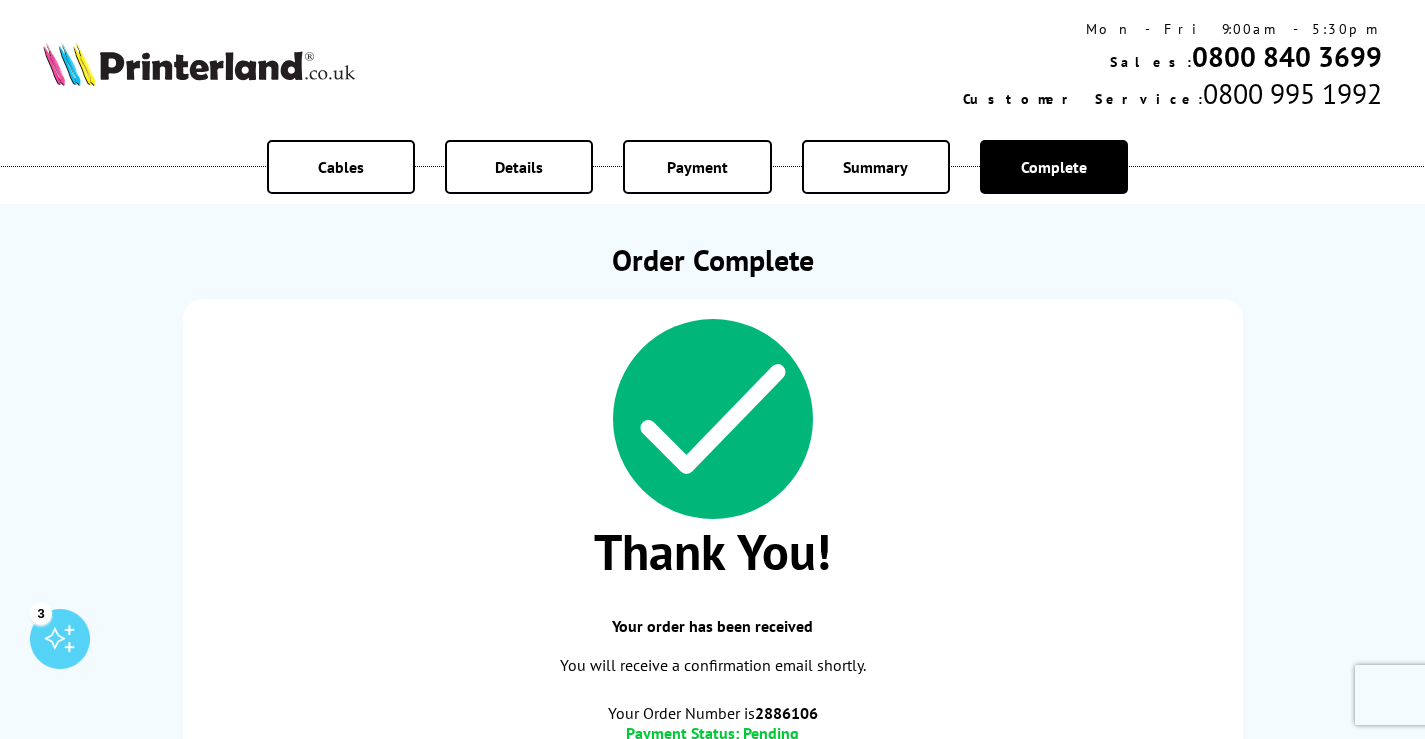 click on "Cables
Details
Payment
Summary
Complete
Order Complete
Thank You!
Your order has been received   You will receive a confirmation email shortly. 2886106" at bounding box center [712, 461] 